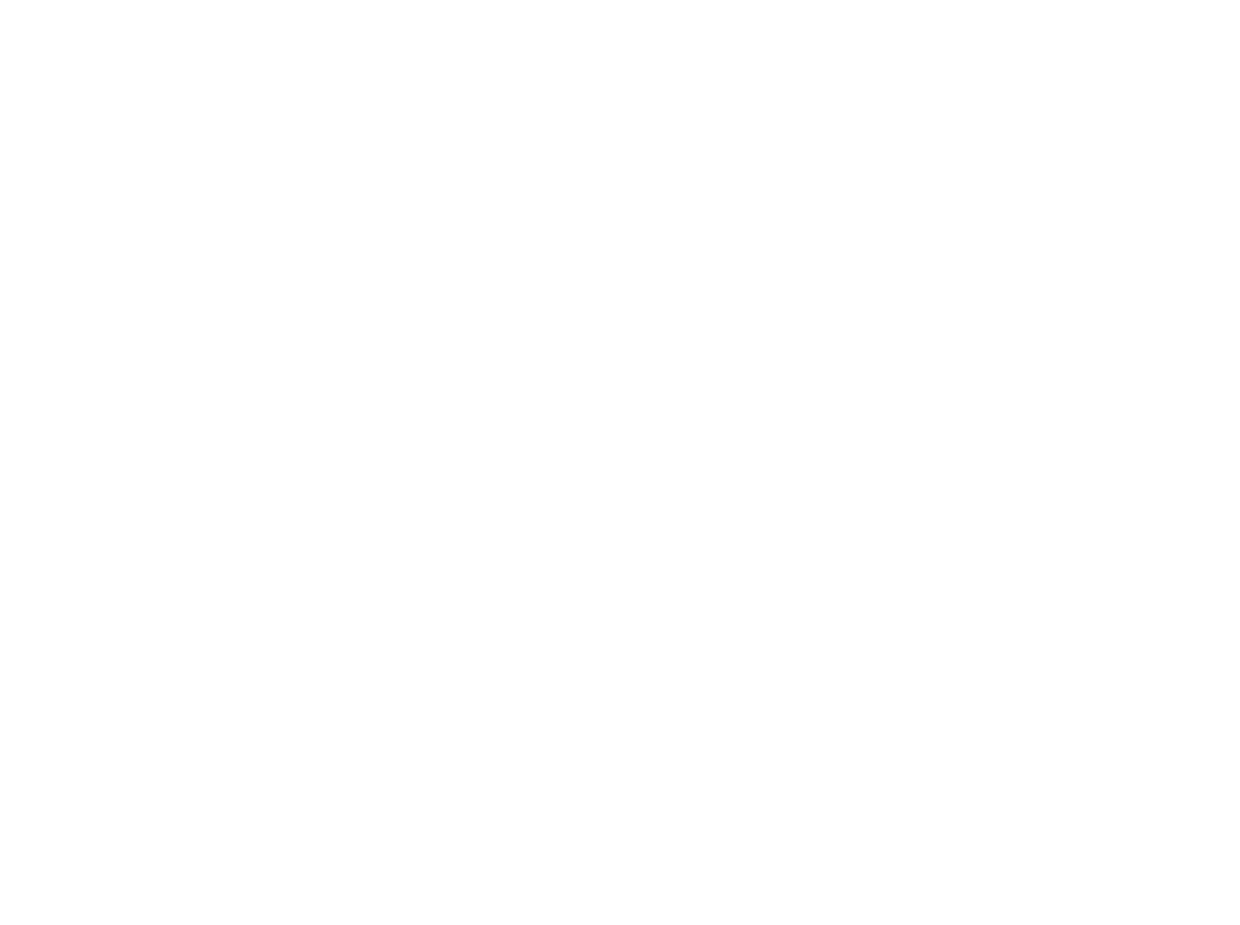 scroll, scrollTop: 0, scrollLeft: 0, axis: both 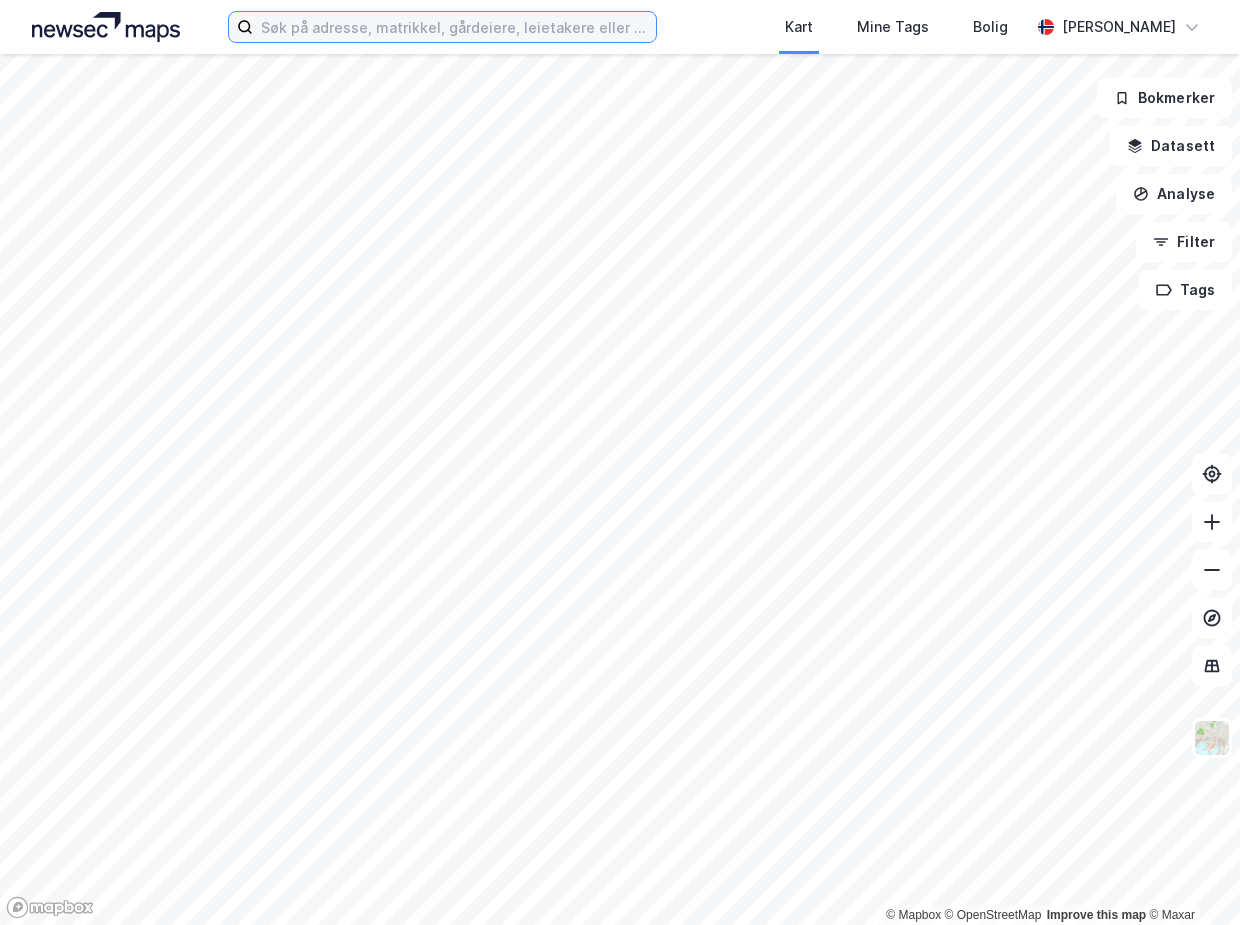 click at bounding box center [454, 27] 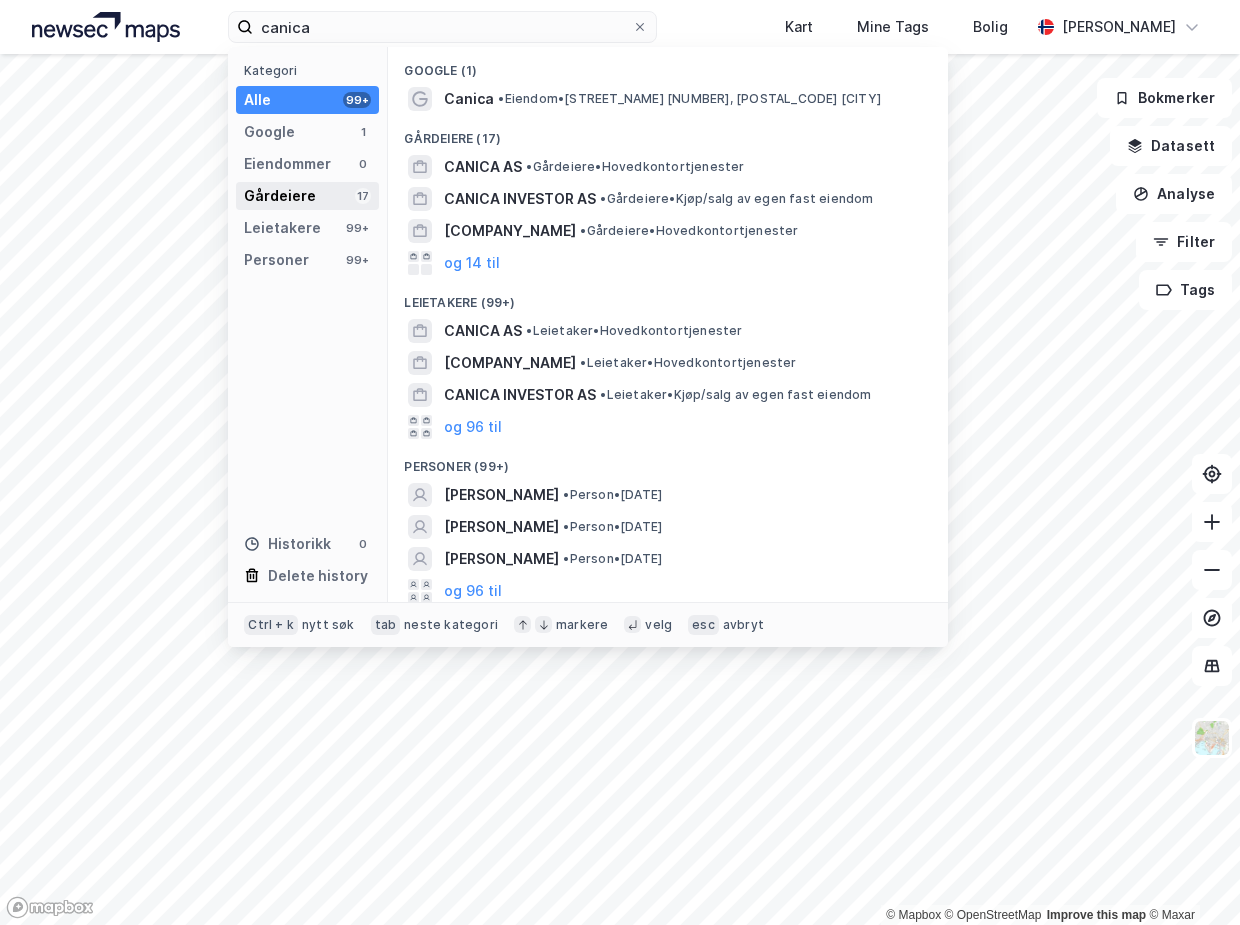 click on "Gårdeiere" at bounding box center (280, 196) 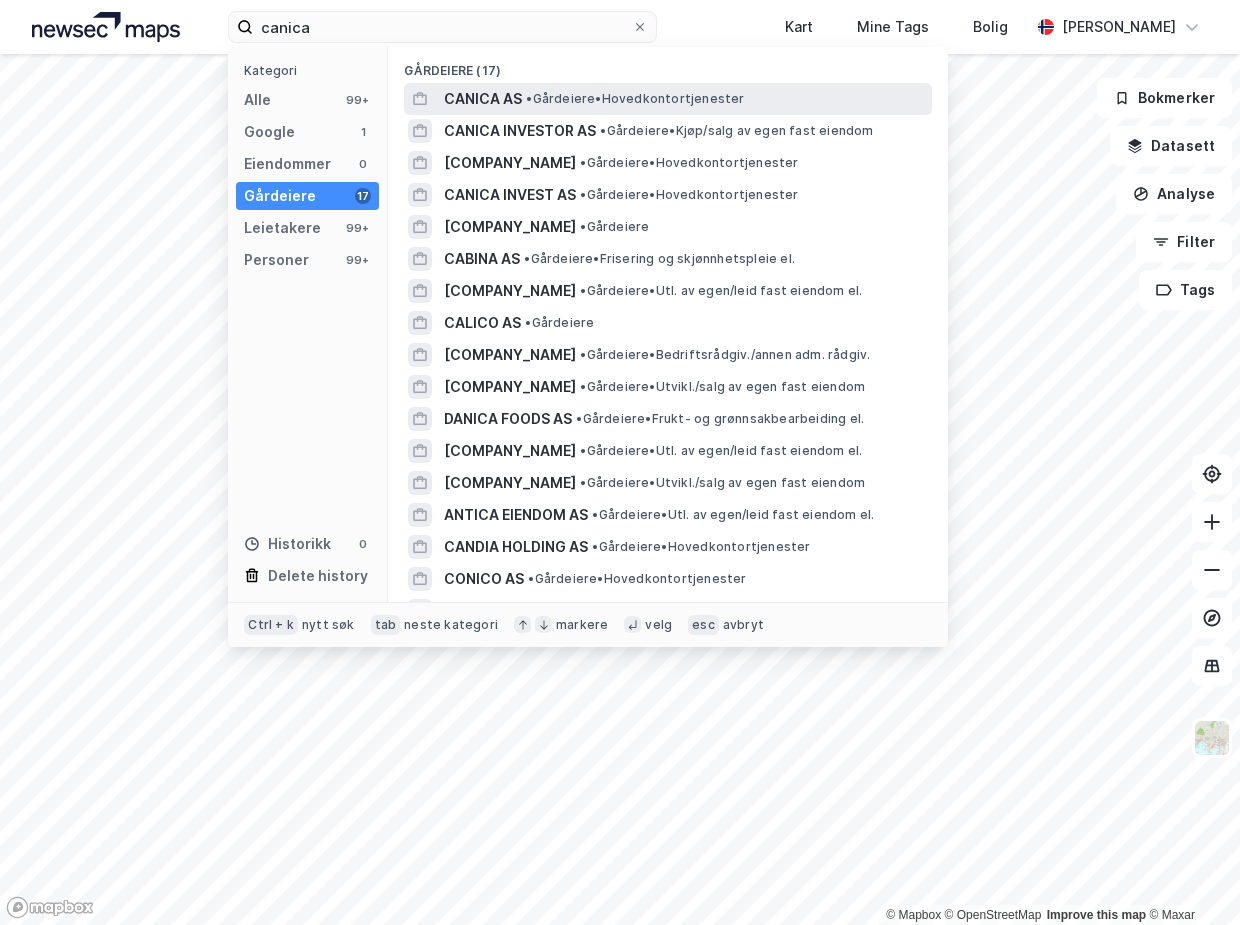 click on "CANICA AS" at bounding box center (483, 99) 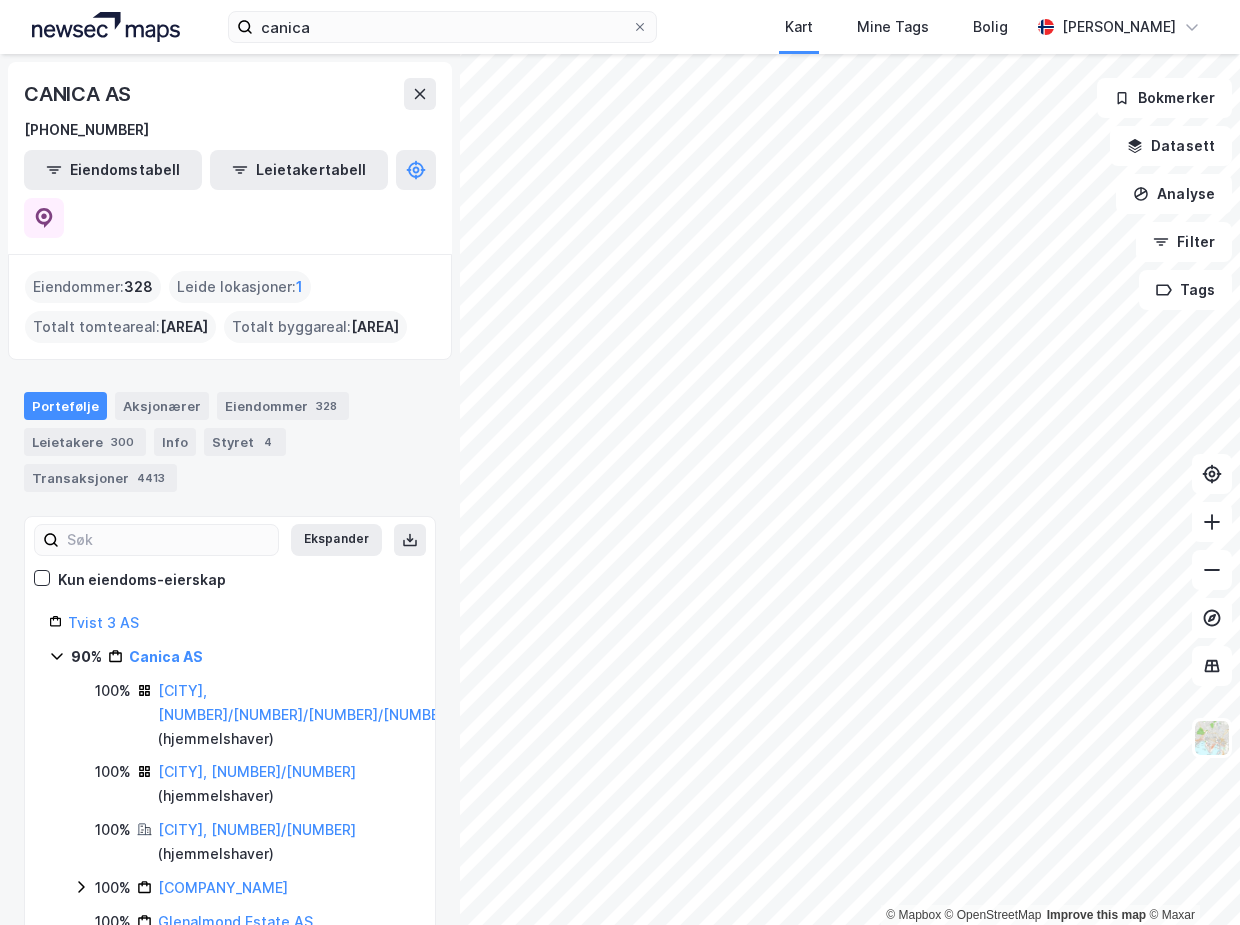 click on "Oslo, [NUMBER]/[NUMBER]/[NUMBER]/[NUMBER] (hjemmelshaver) Hol, [NUMBER]/[NUMBER]/[NUMBER]/[NUMBER] (hjemmelshaver) Øyer, [NUMBER]/[NUMBER] (hjemmelshaver)" at bounding box center [620, 462] 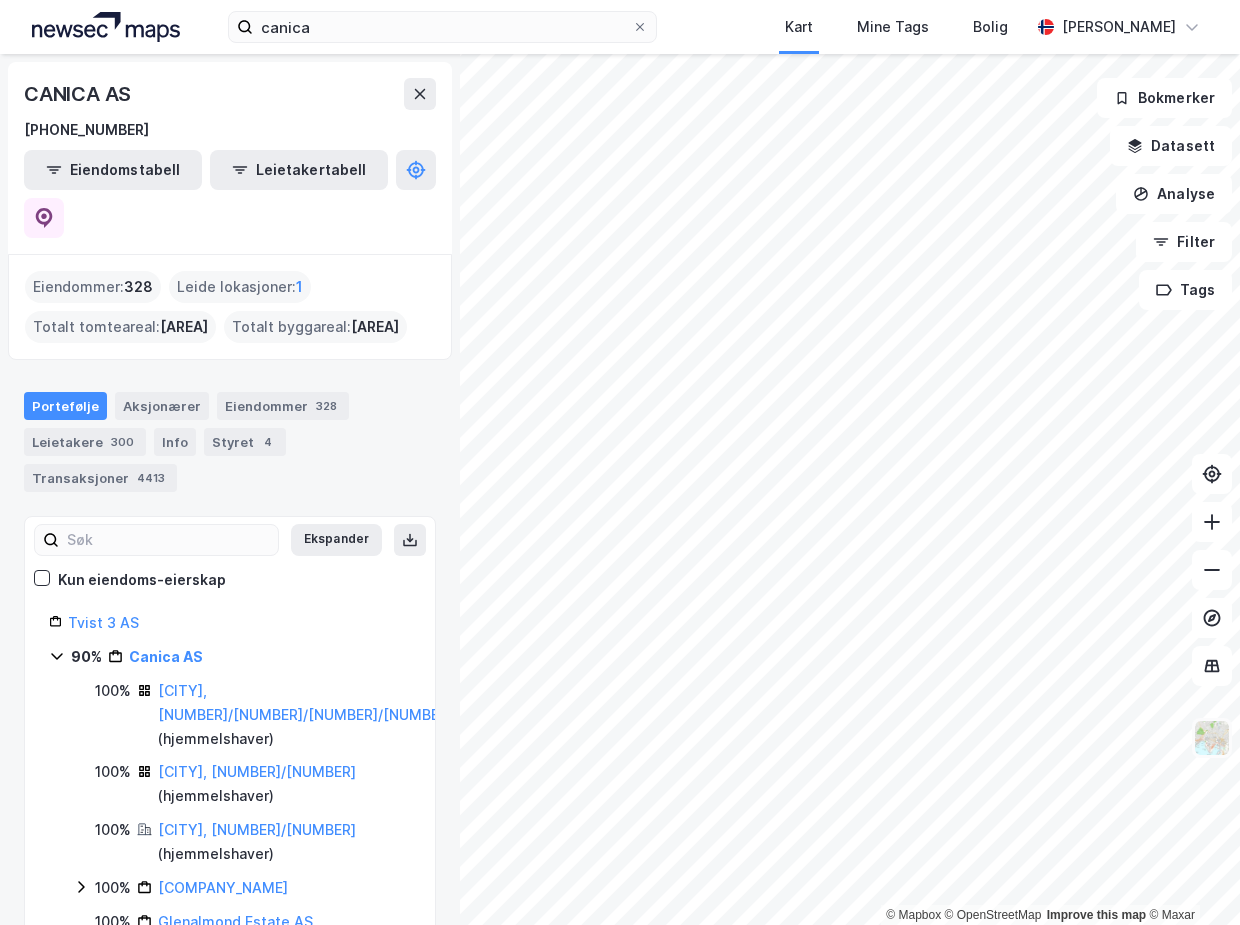 click on "Oslo, [NUMBER]/[NUMBER]/[NUMBER]/[NUMBER] (hjemmelshaver) Hol, [NUMBER]/[NUMBER]/[NUMBER]/[NUMBER] (hjemmelshaver) Øyer, [NUMBER]/[NUMBER] (hjemmelshaver)" at bounding box center (620, 489) 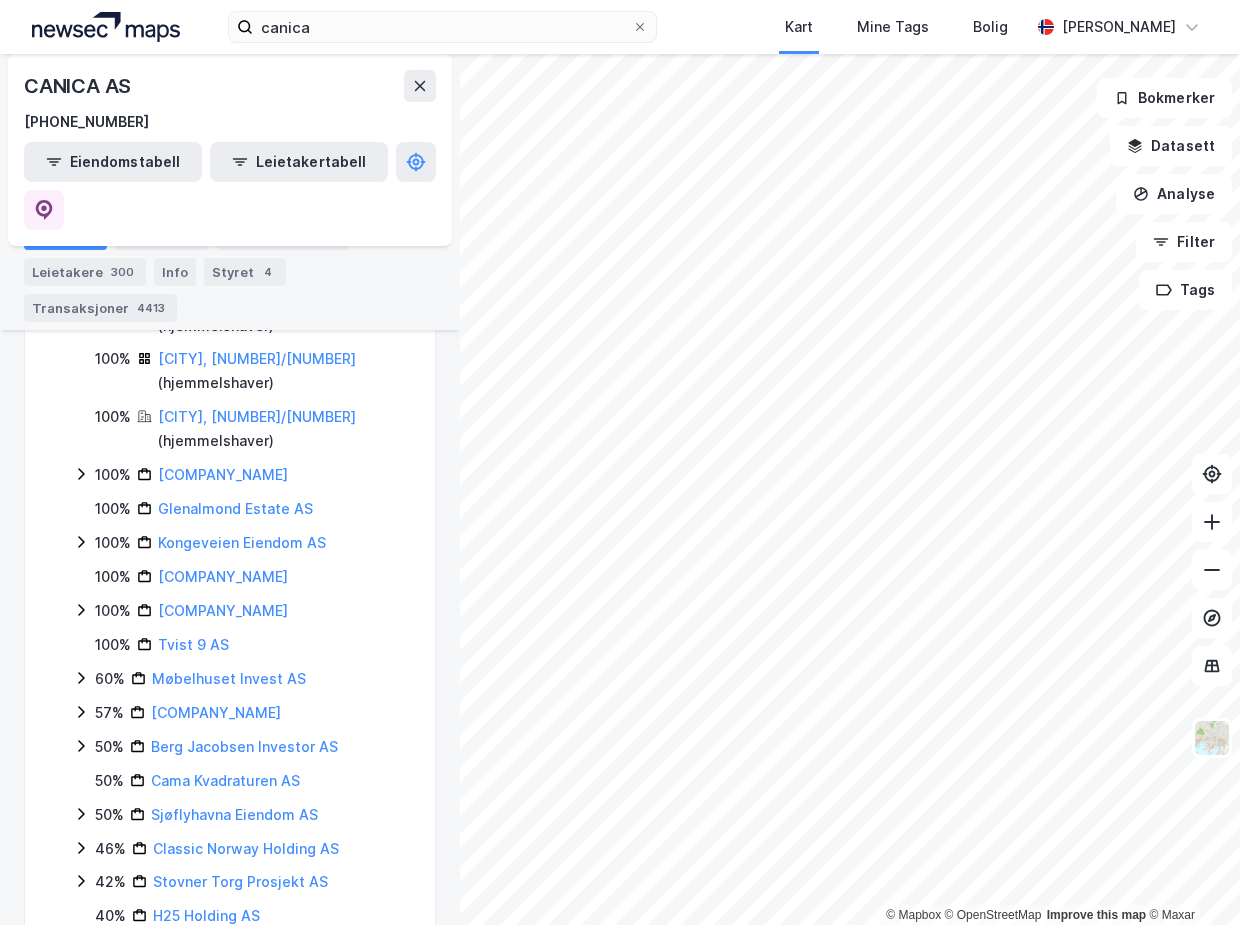 scroll, scrollTop: 0, scrollLeft: 0, axis: both 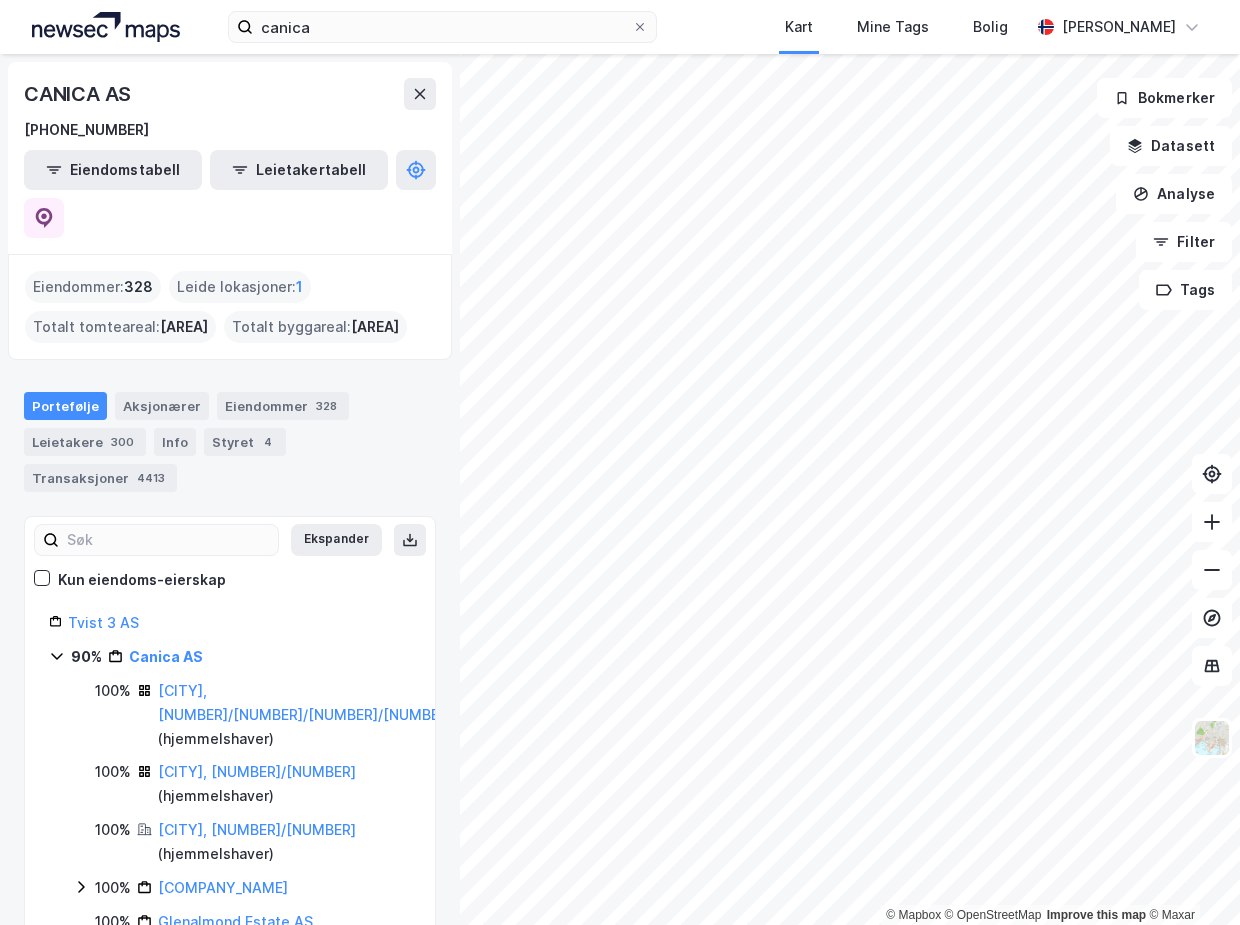 click 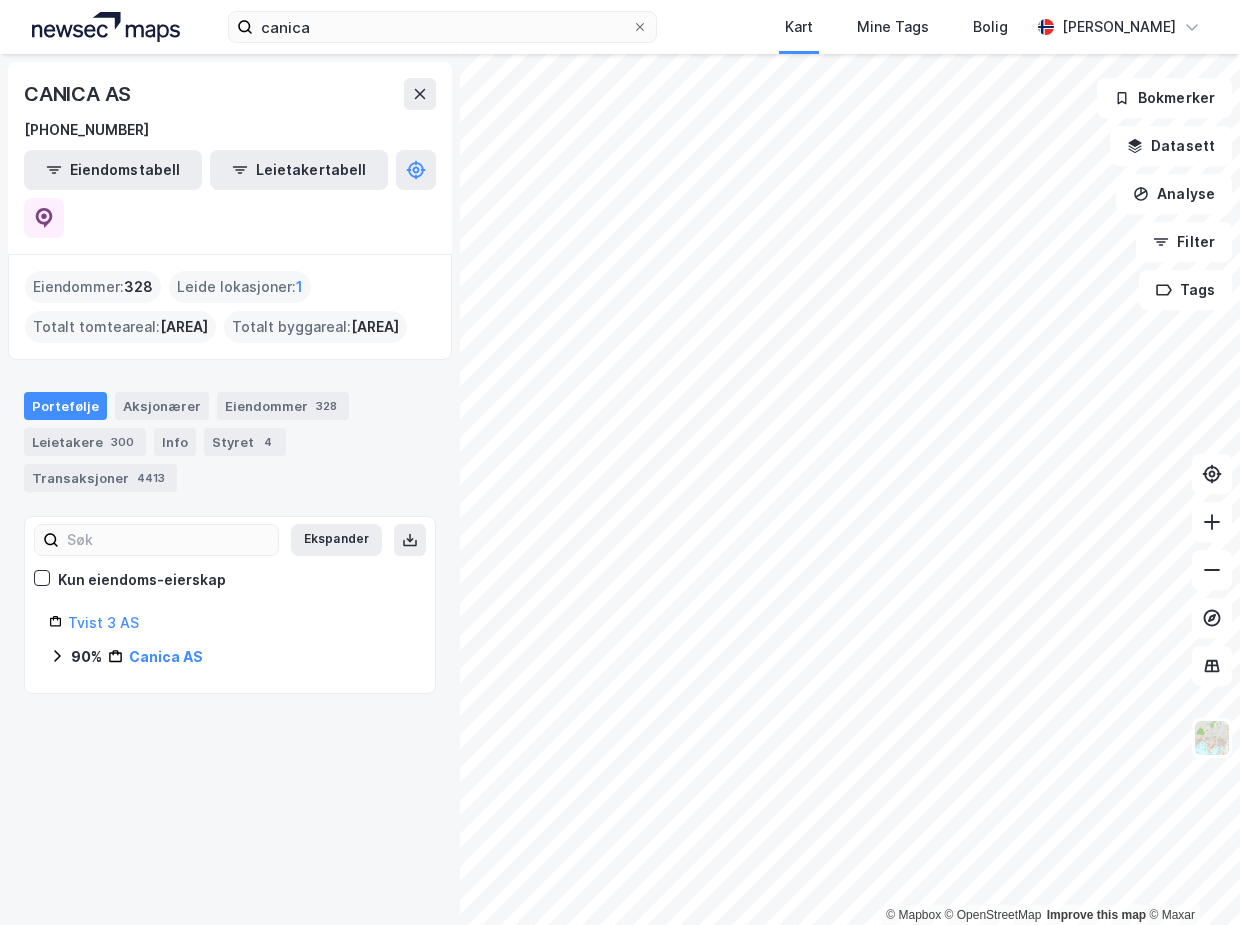 click 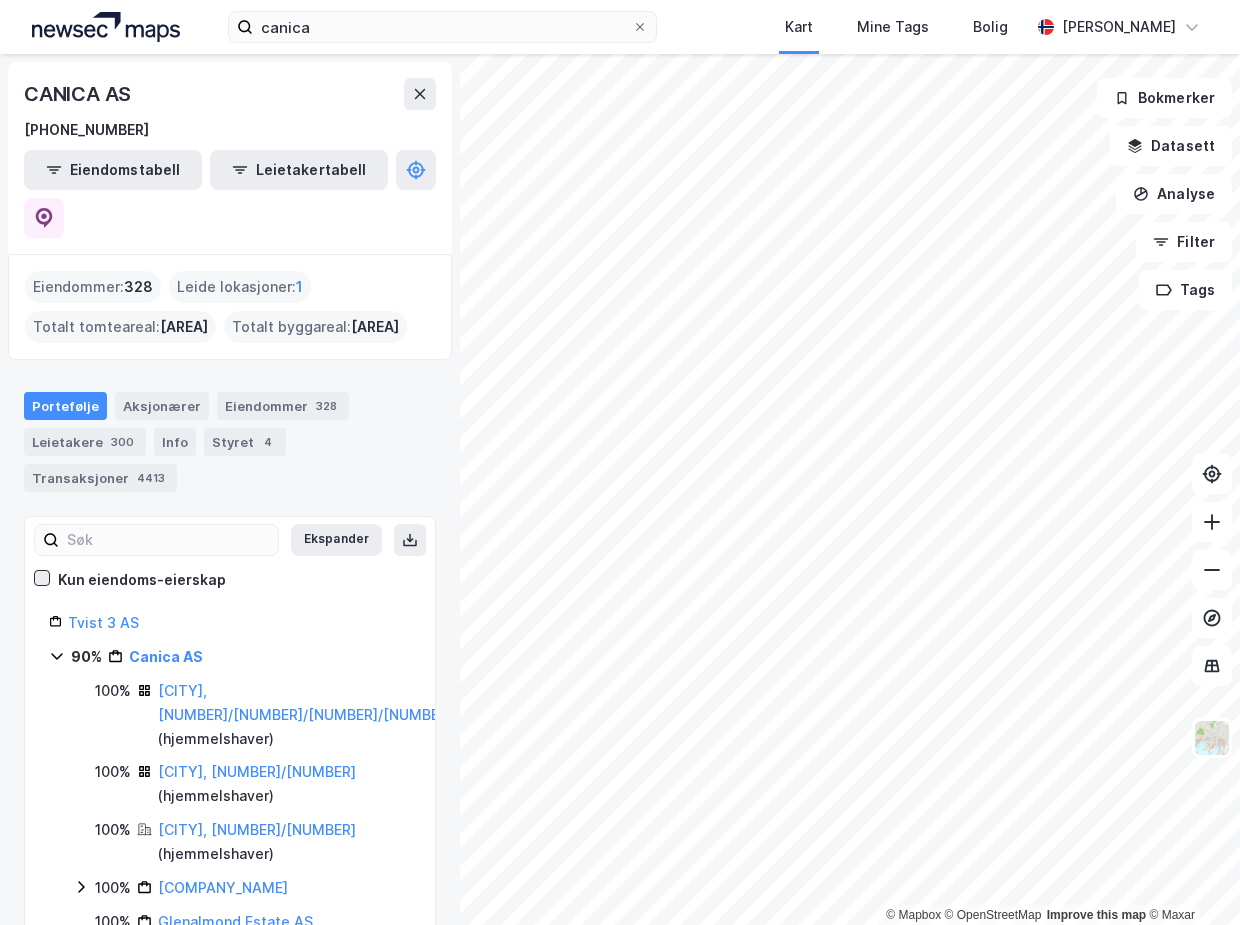 click 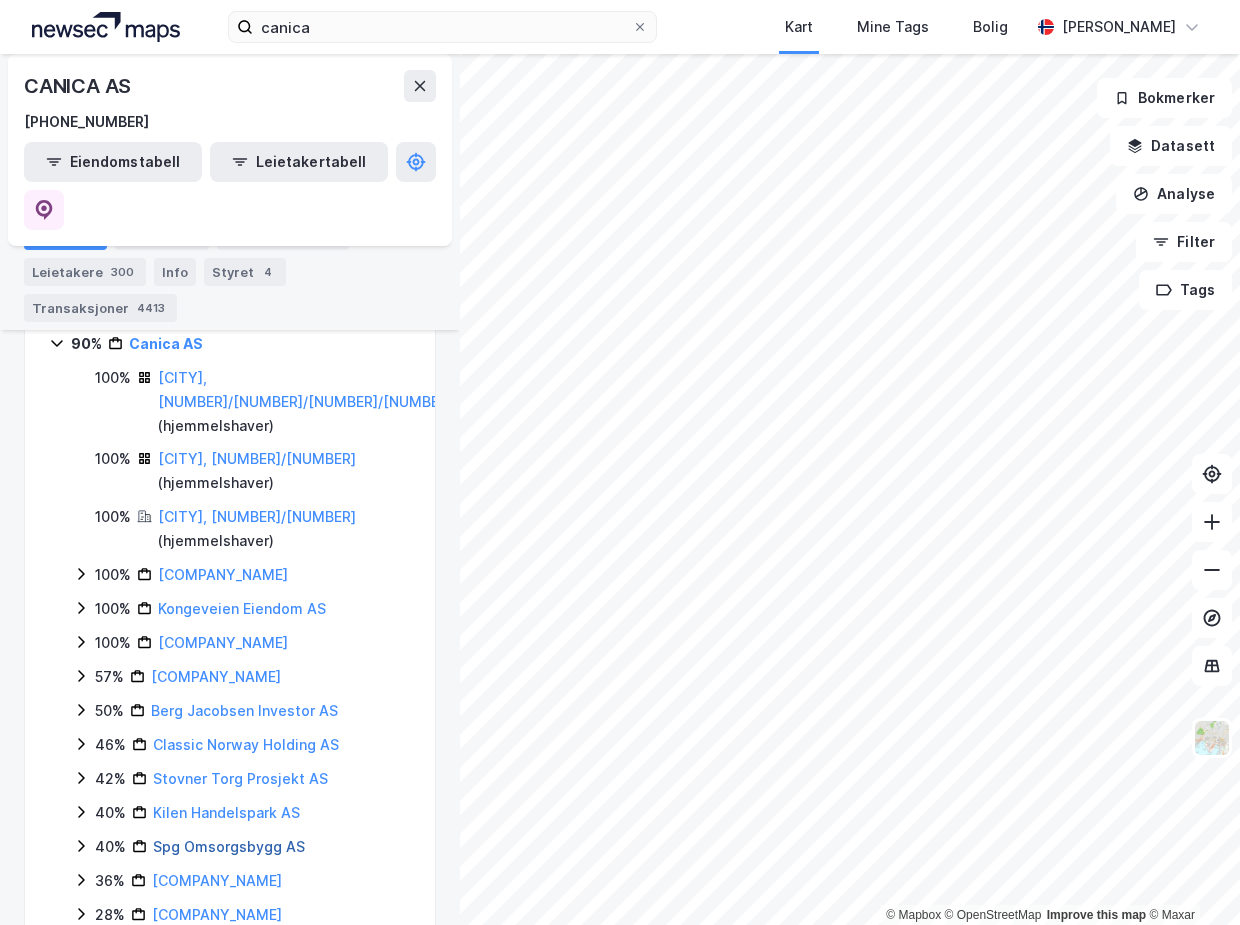 scroll, scrollTop: 360, scrollLeft: 0, axis: vertical 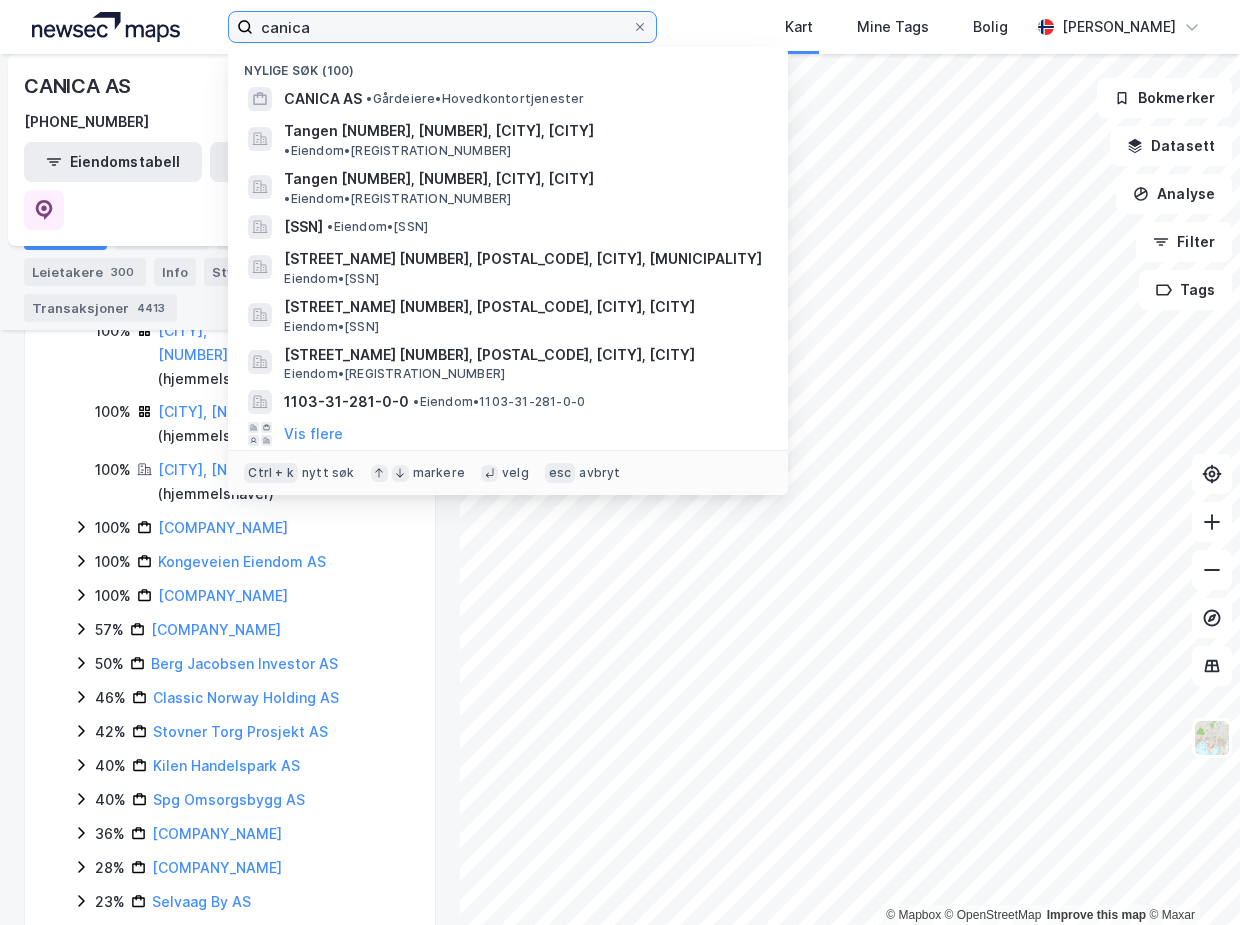 drag, startPoint x: 321, startPoint y: 30, endPoint x: 189, endPoint y: 16, distance: 132.74034 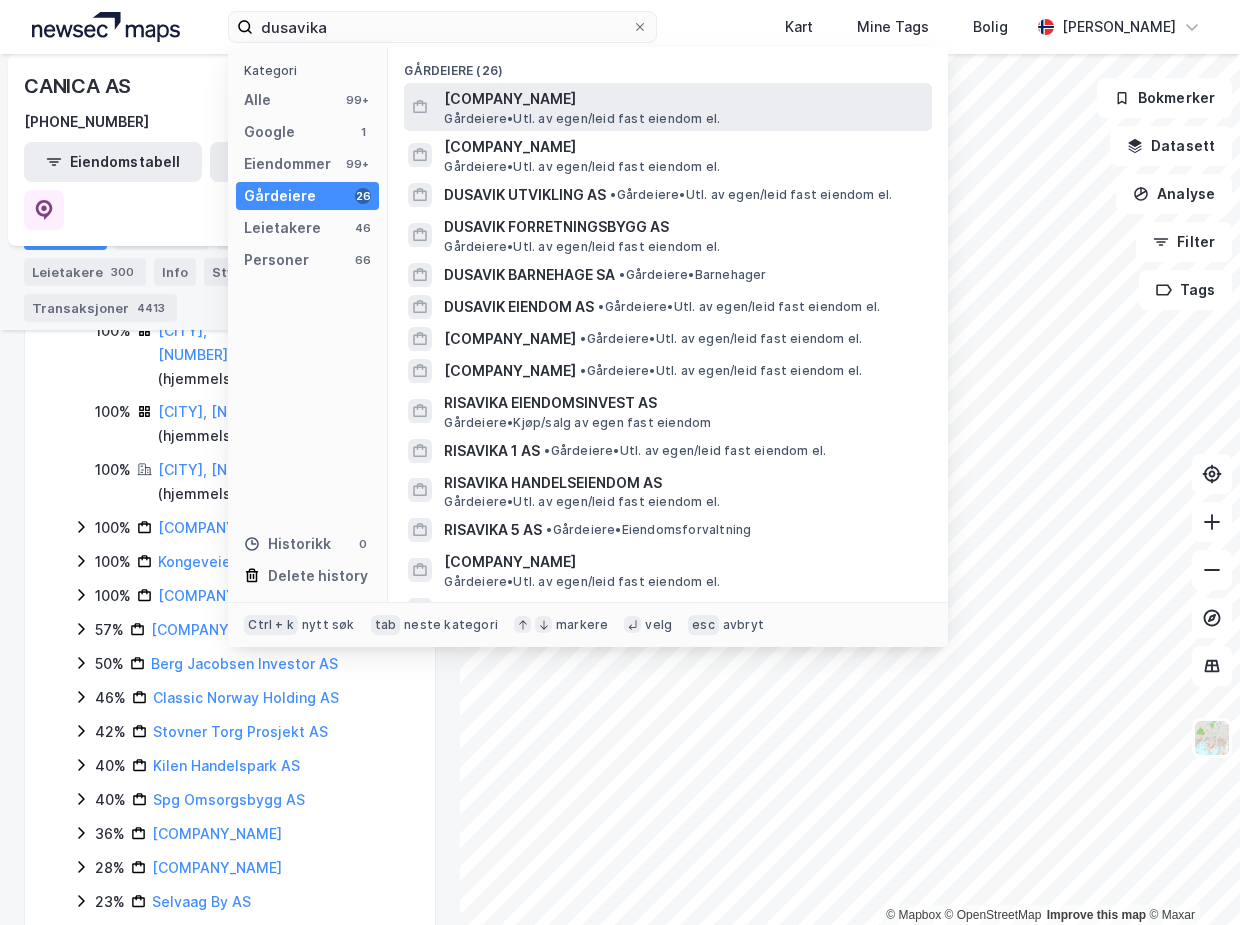 click on "Gårdeiere  •  Utl. av egen/leid fast eiendom el." at bounding box center [582, 119] 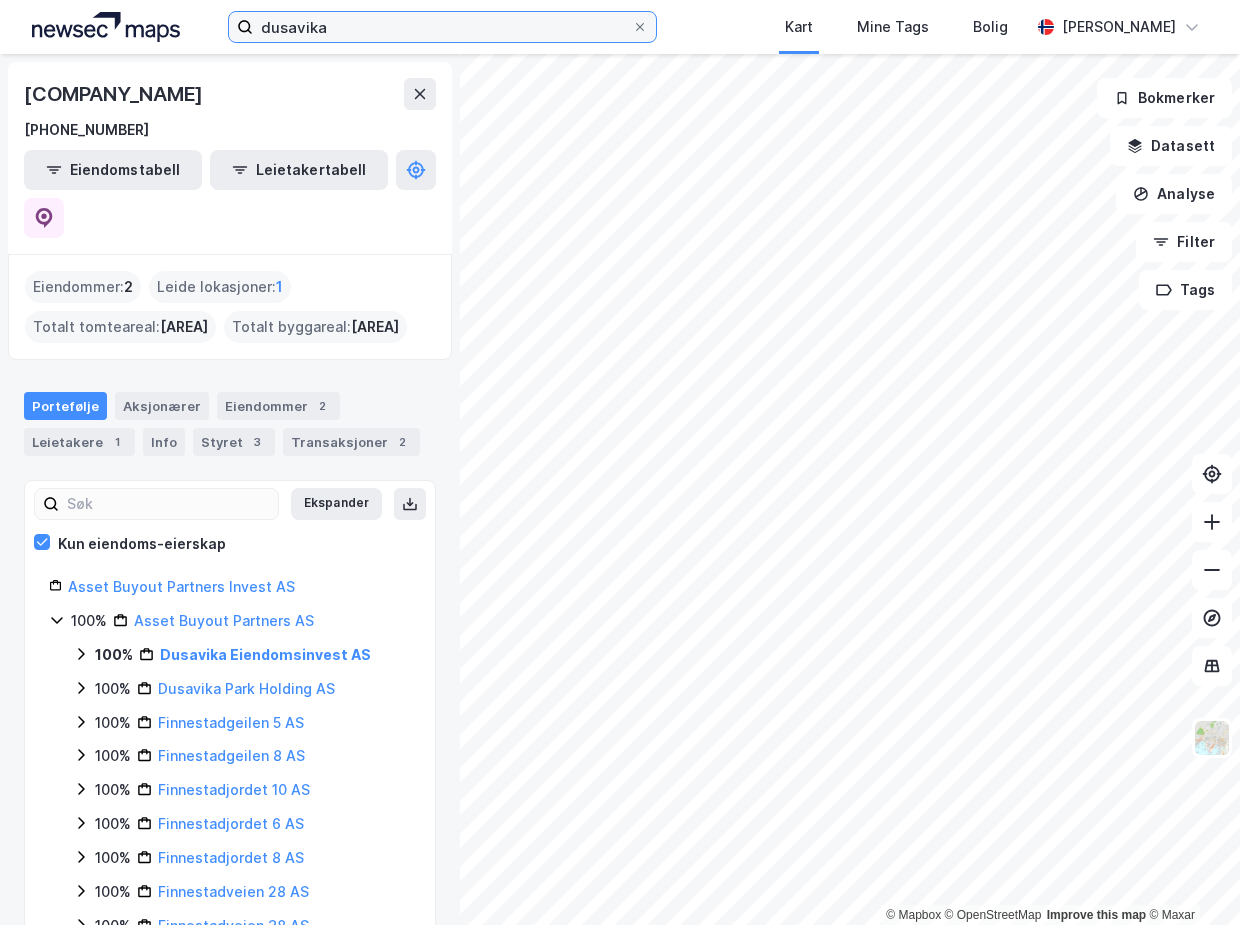 click on "dusavika" at bounding box center (442, 27) 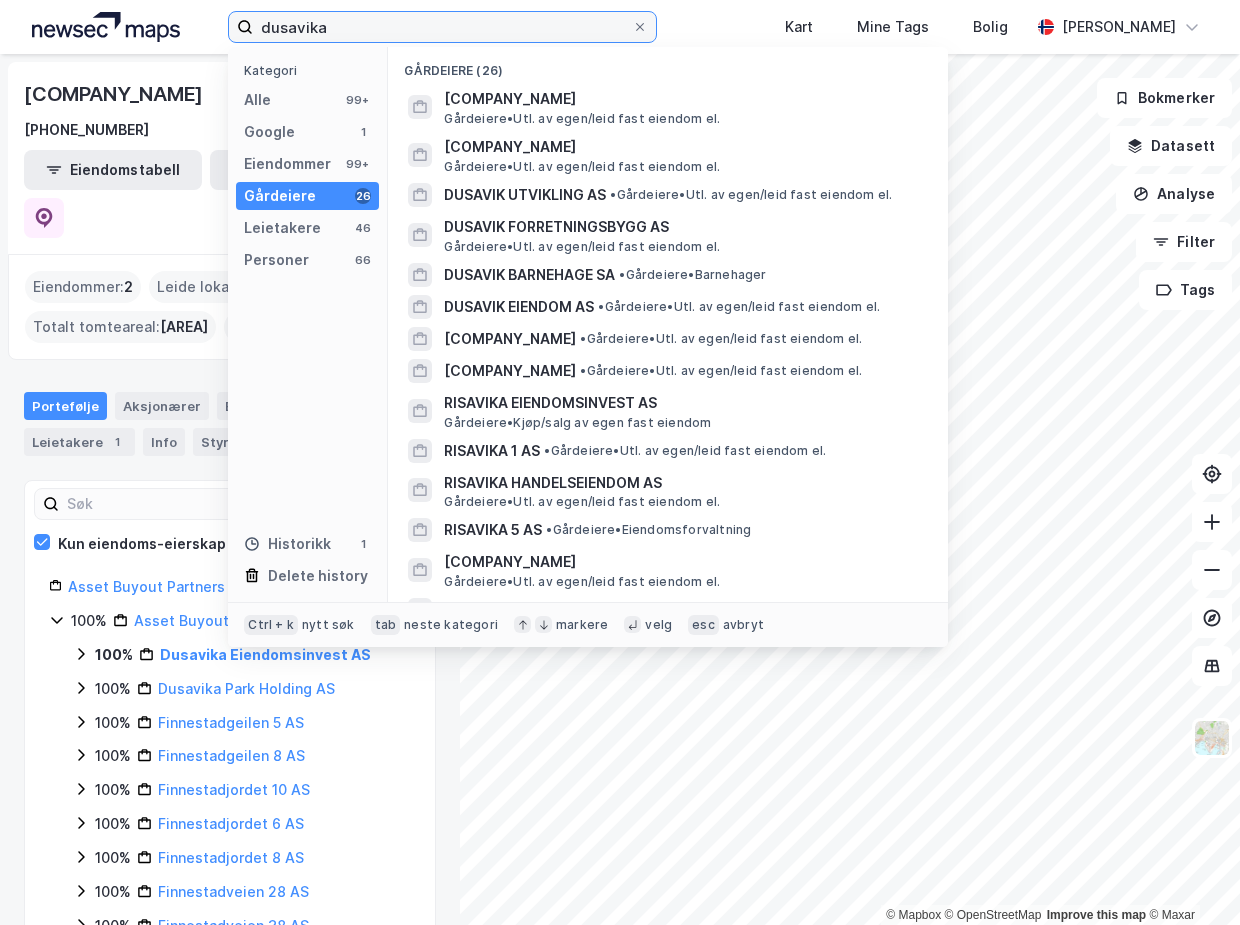 click on "dusavika" at bounding box center [442, 27] 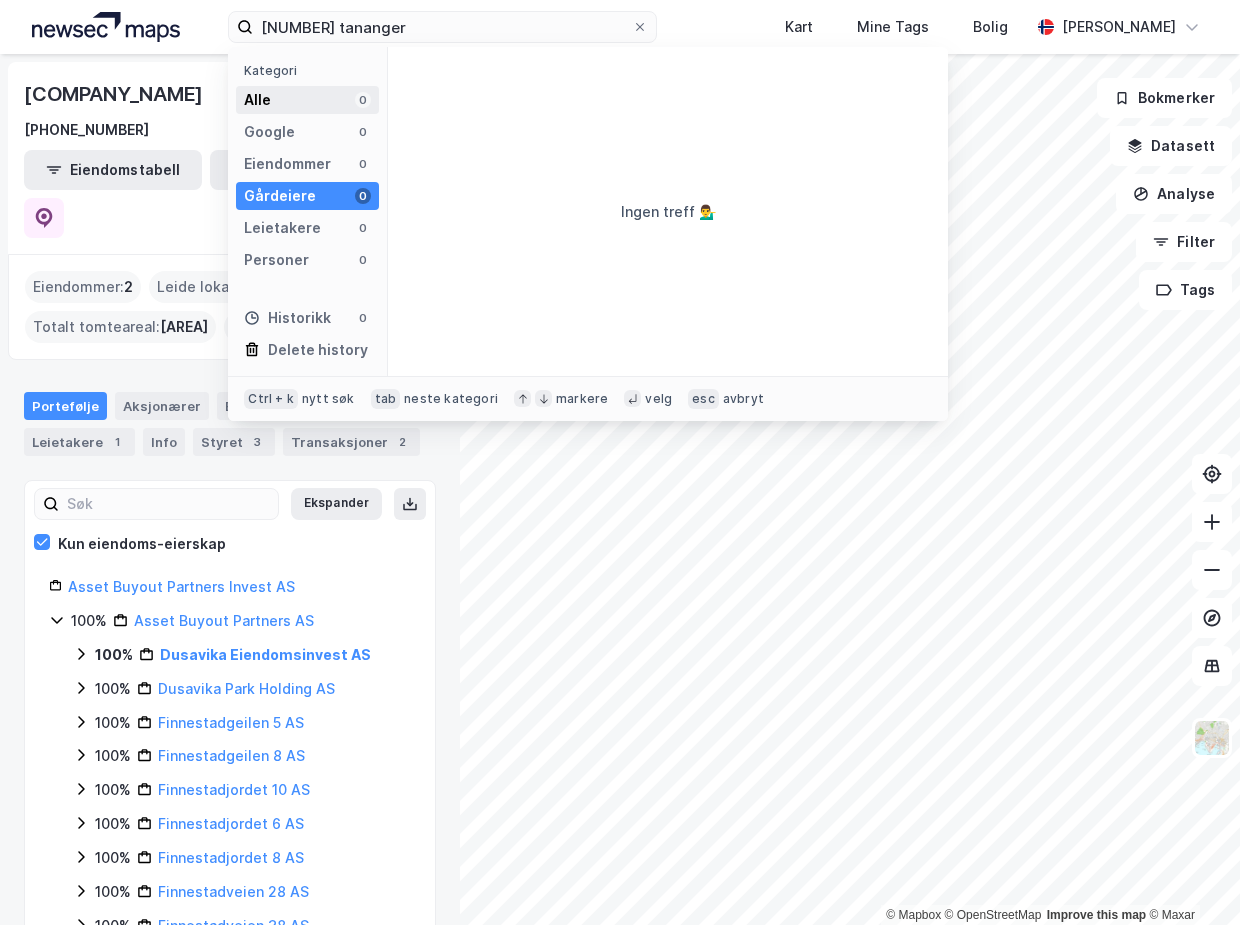 click on "Alle 0" at bounding box center (307, 100) 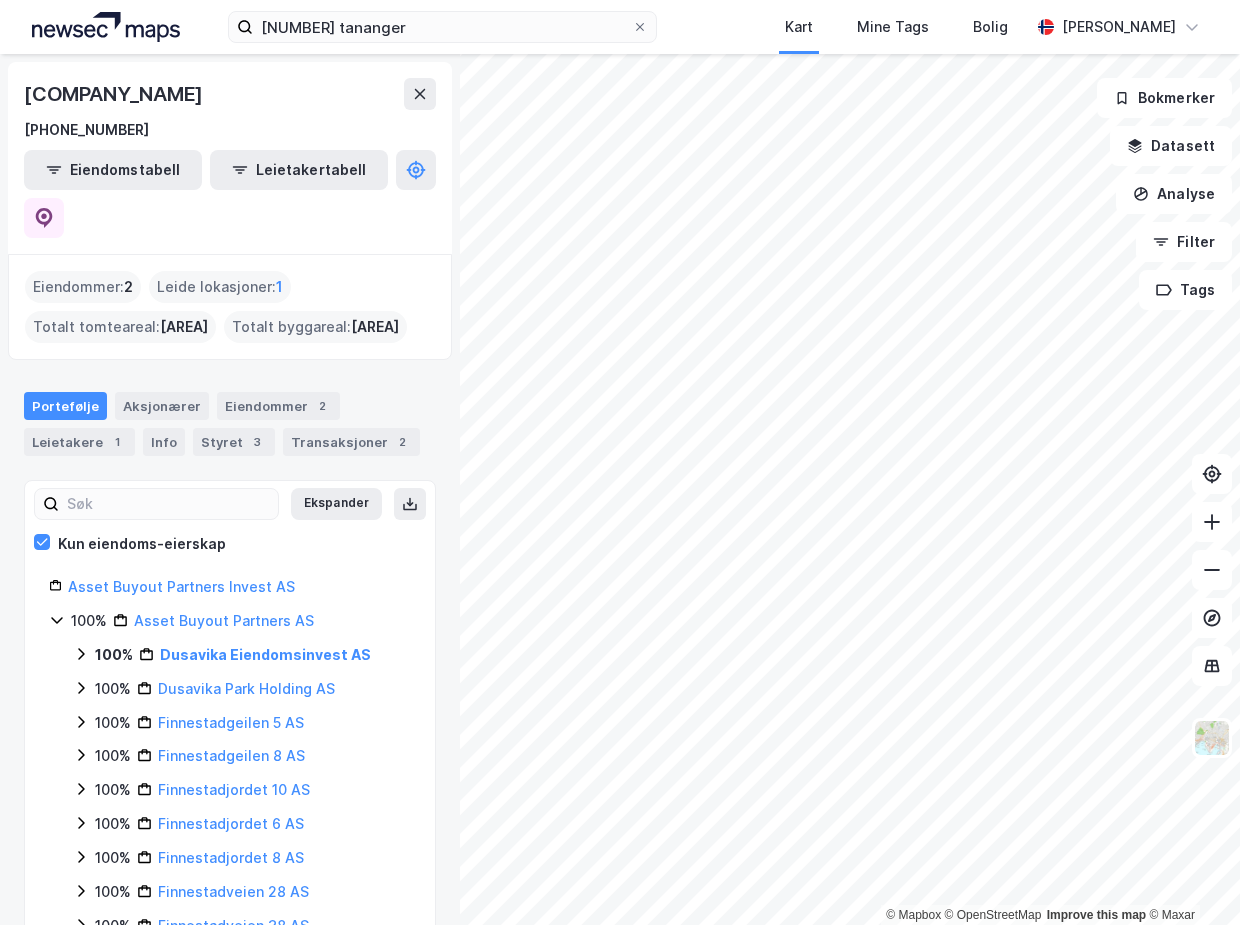 click on "[COMPANY_NAME]" at bounding box center [115, 94] 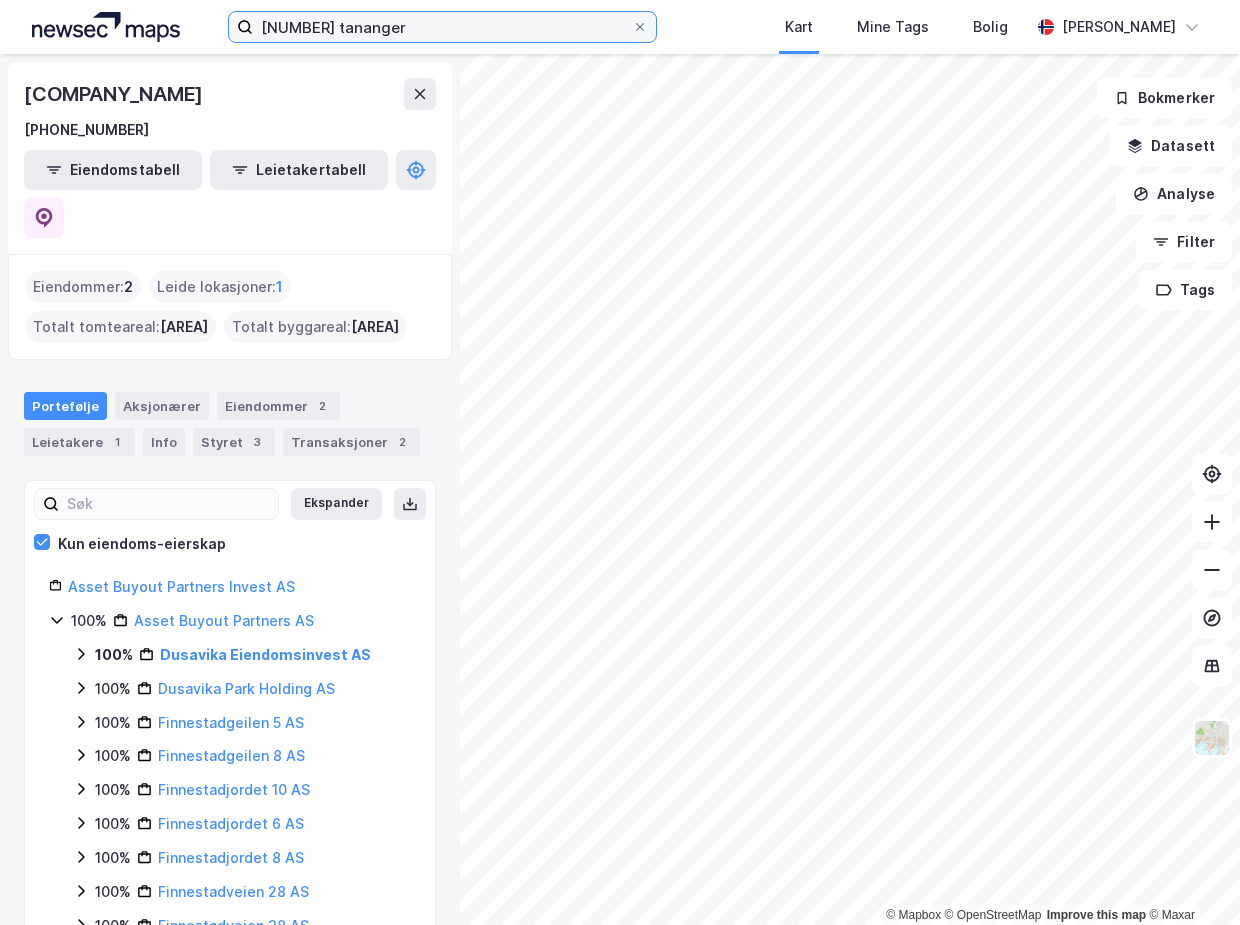 click on "[NUMBER] tananger" at bounding box center [442, 27] 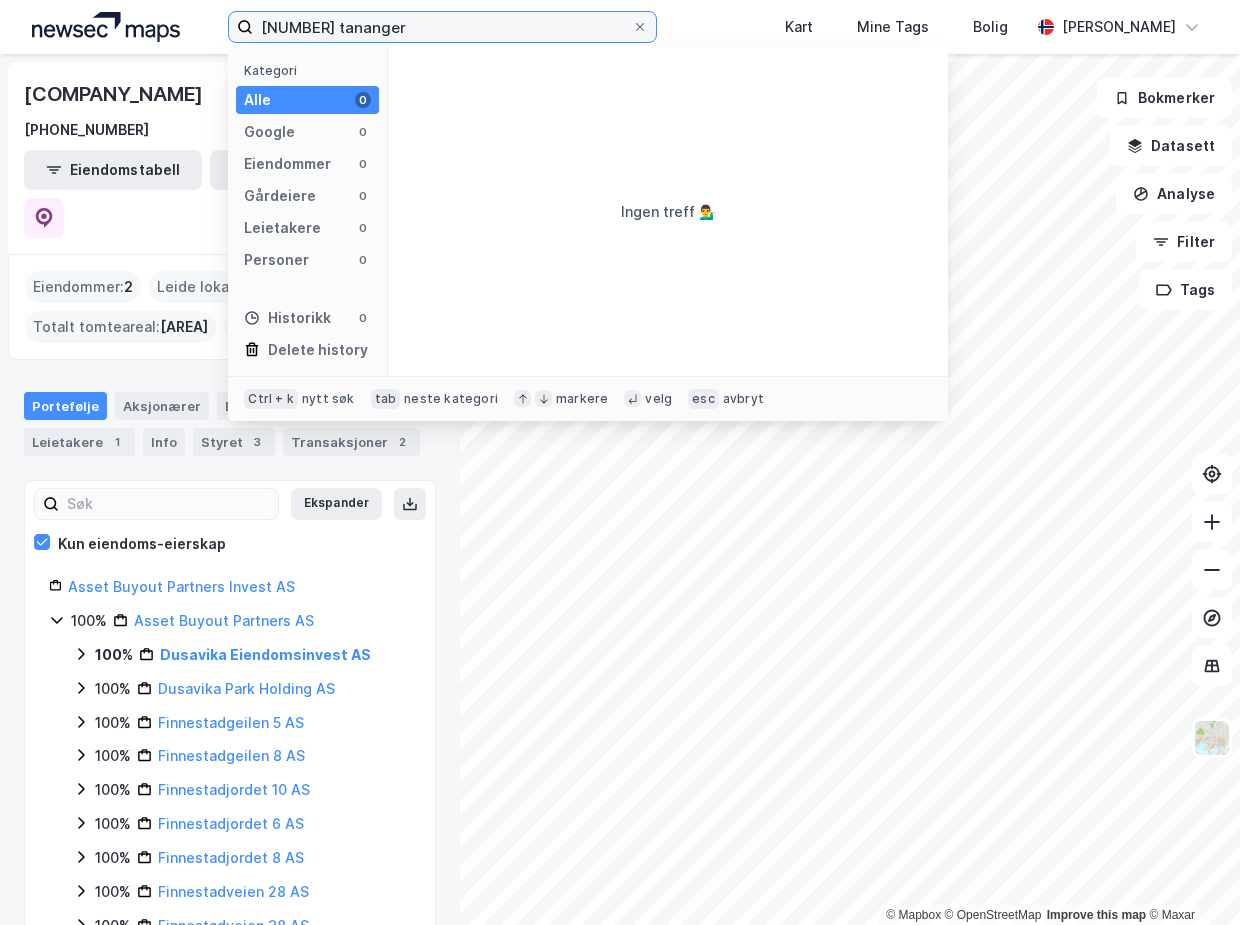 drag, startPoint x: 319, startPoint y: 24, endPoint x: 532, endPoint y: 19, distance: 213.05867 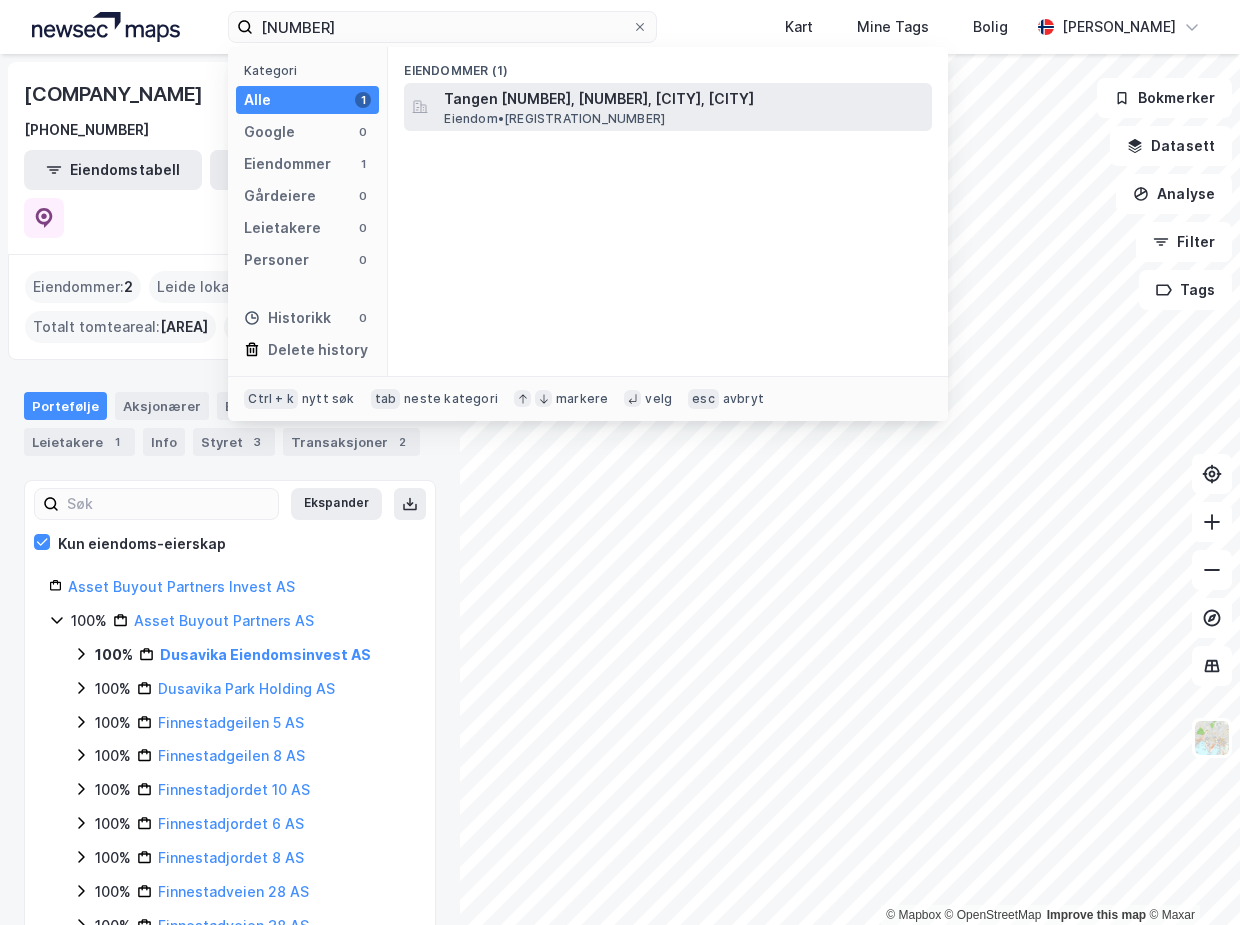 click on "Tangen [NUMBER], [NUMBER], [CITY], [CITY]" at bounding box center [684, 99] 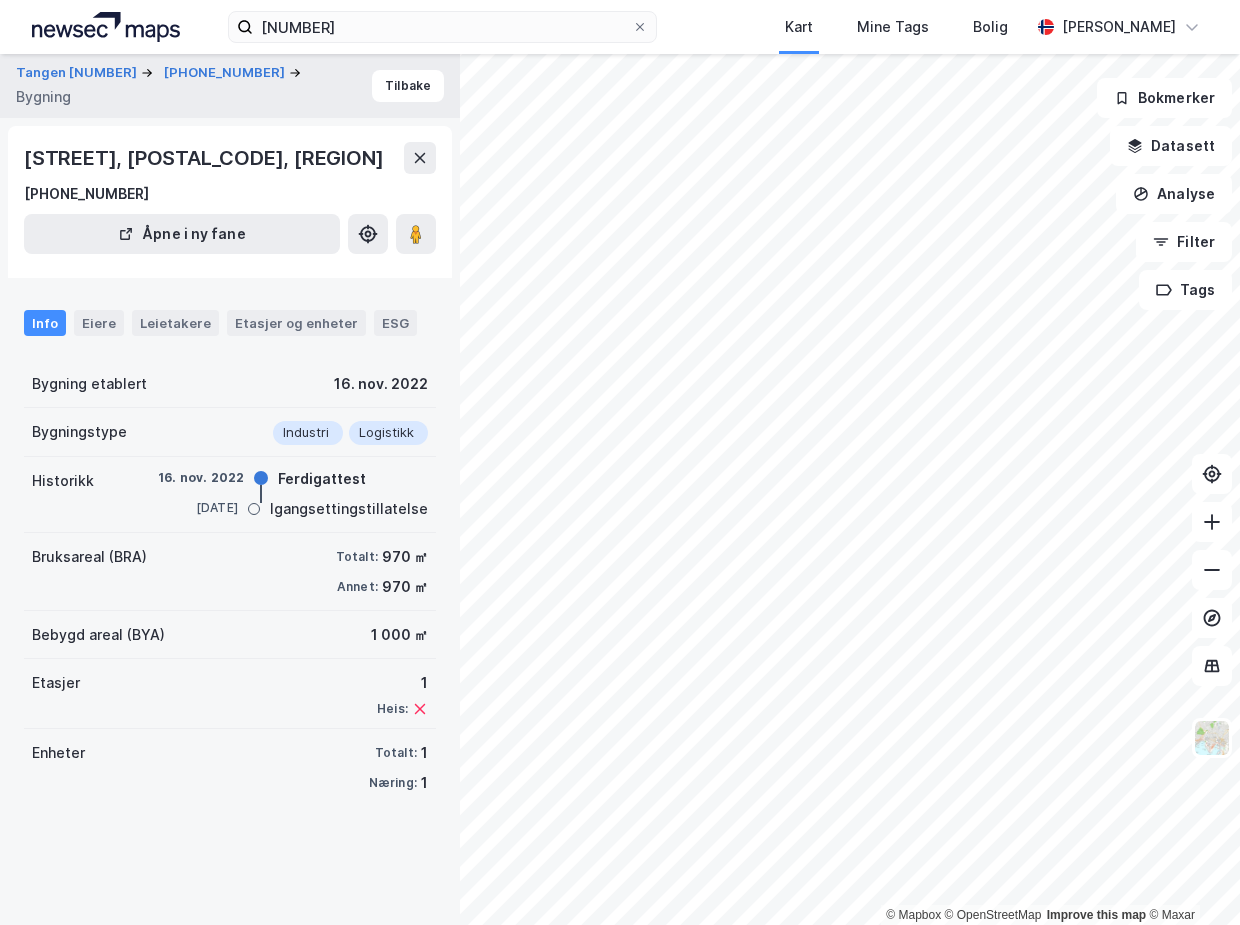 click on "Tangen [NUMBER] [PHONE_NUMBER] Bygning Tilbake" at bounding box center (230, 86) 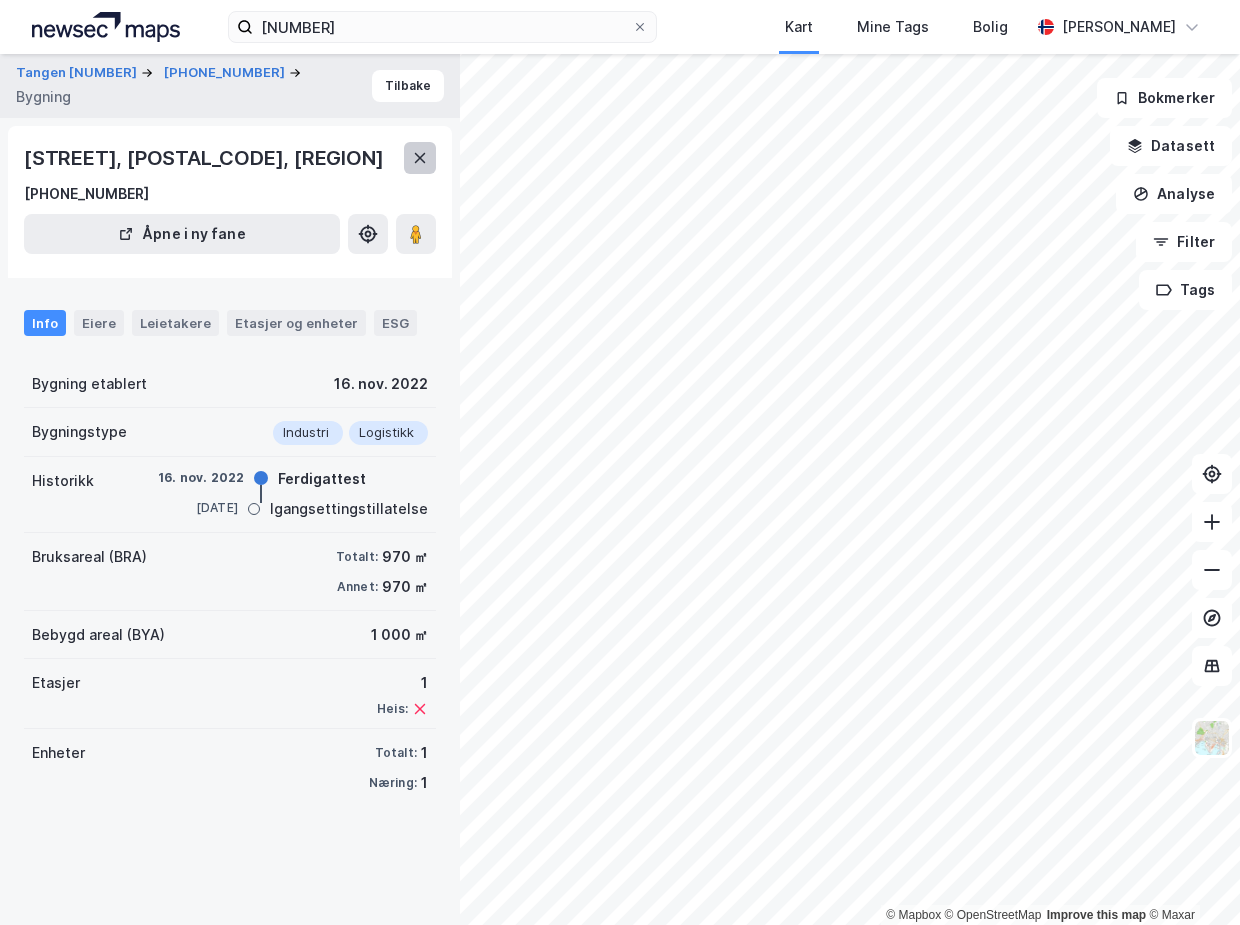 click 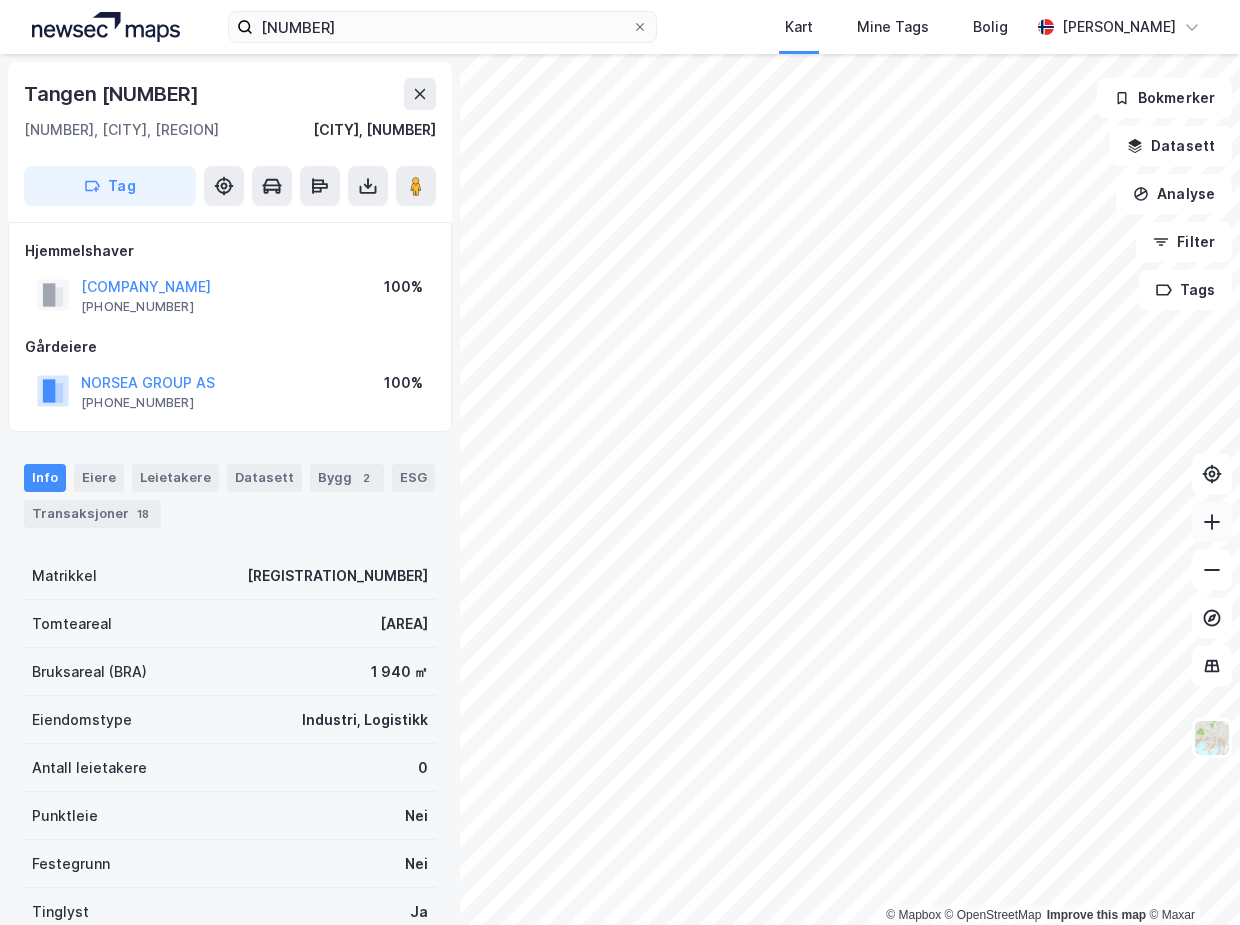click 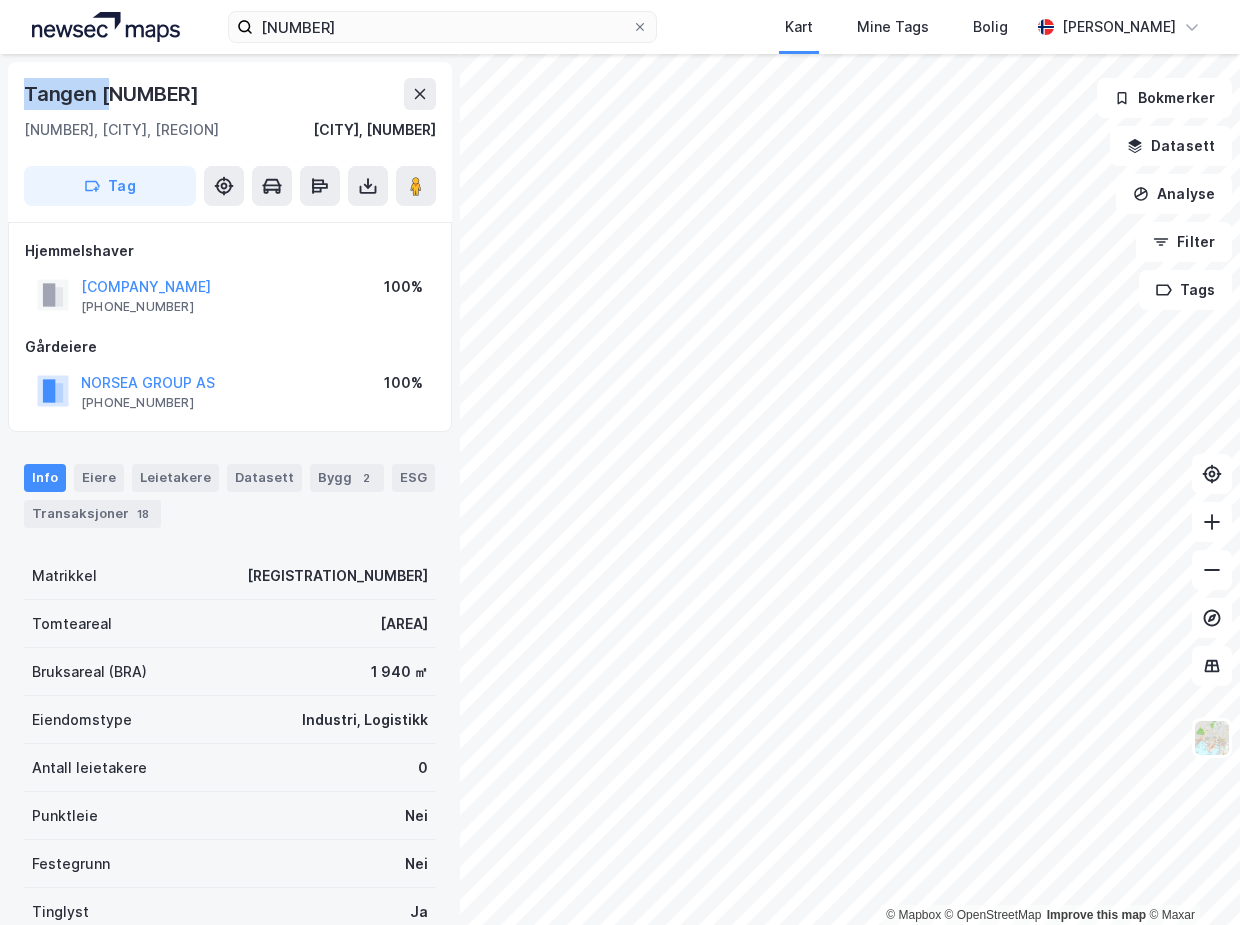 drag, startPoint x: 120, startPoint y: 103, endPoint x: 28, endPoint y: 90, distance: 92.91394 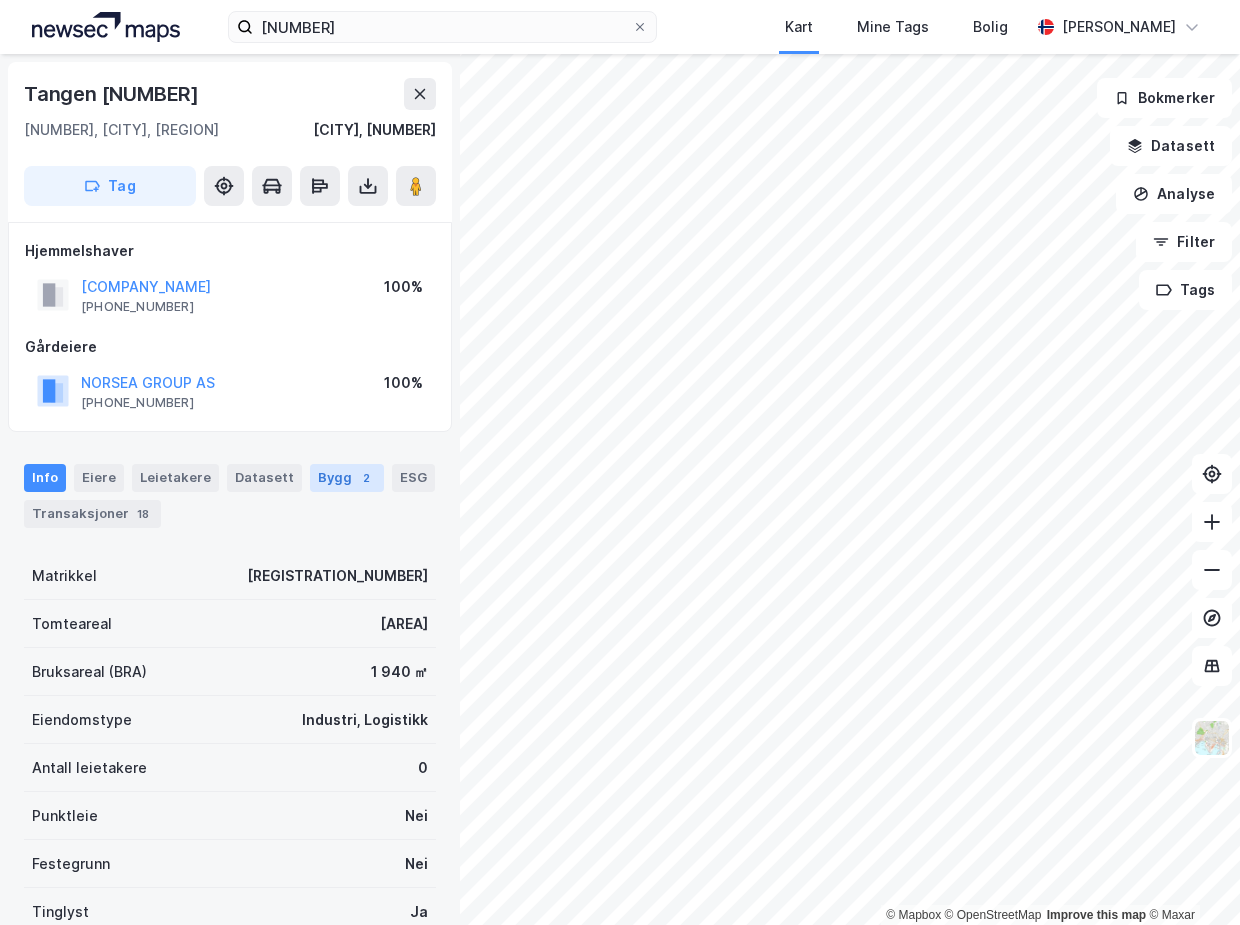 click on "Bygg 2" at bounding box center (347, 478) 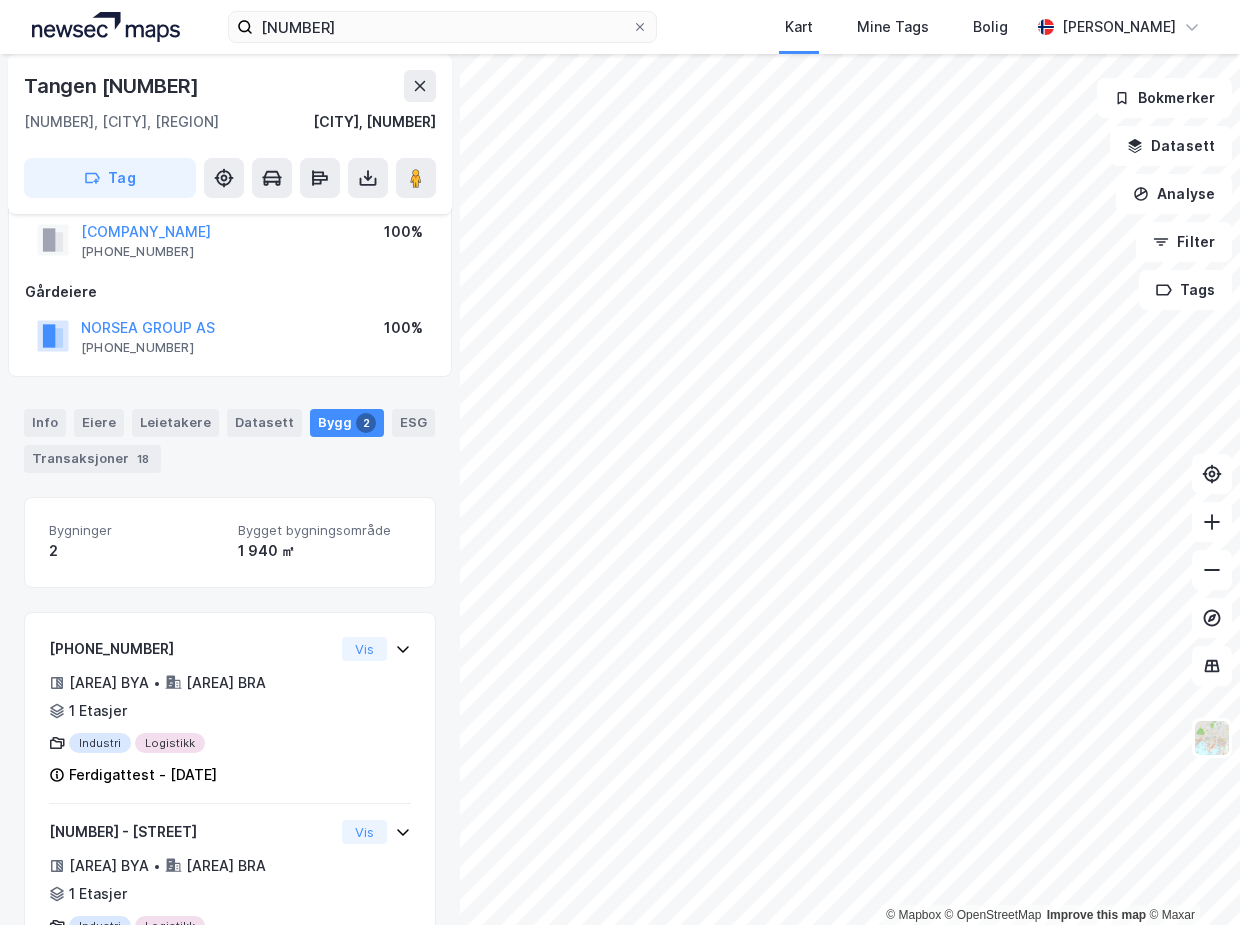 scroll, scrollTop: 90, scrollLeft: 0, axis: vertical 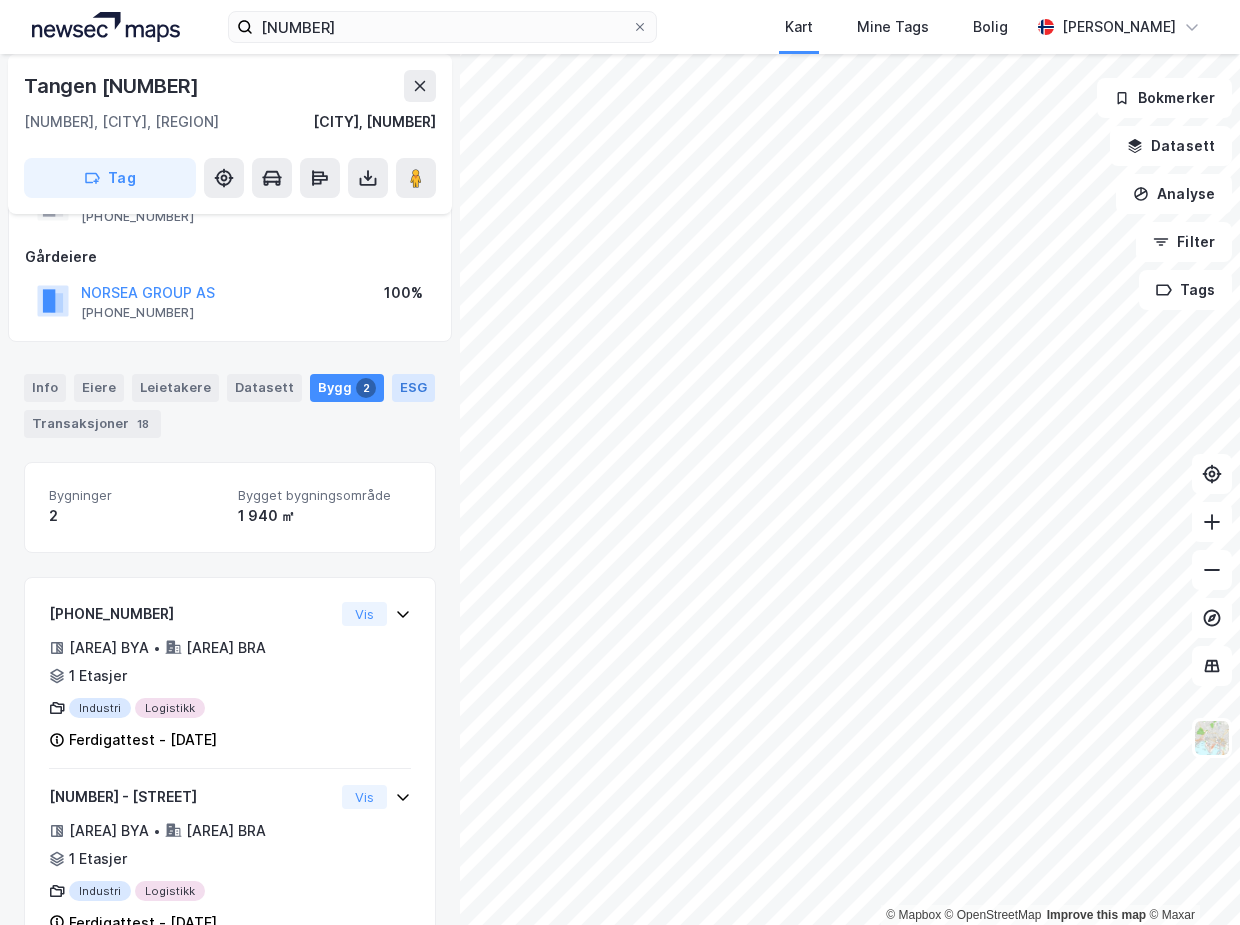 click on "ESG" at bounding box center (413, 388) 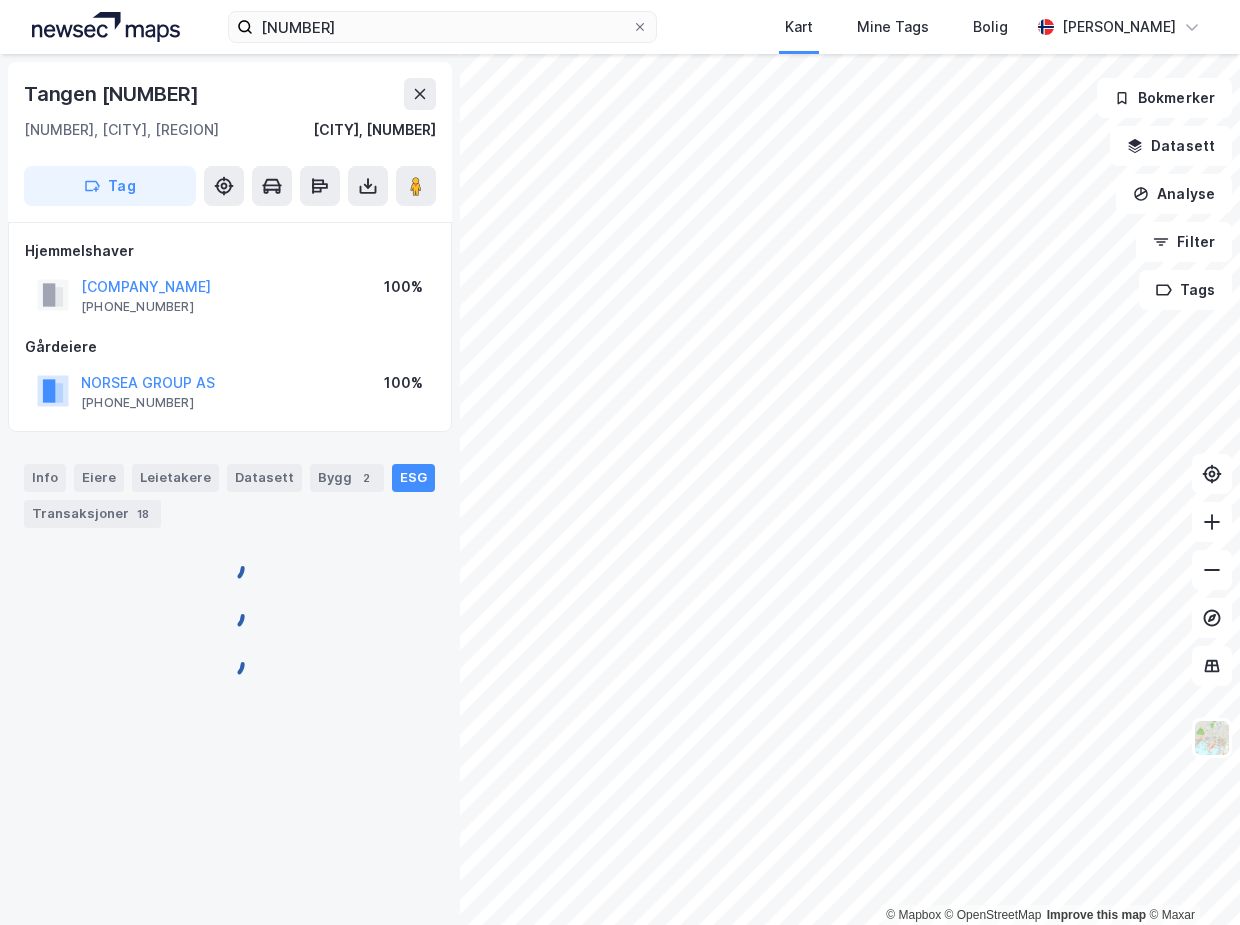 scroll, scrollTop: 0, scrollLeft: 0, axis: both 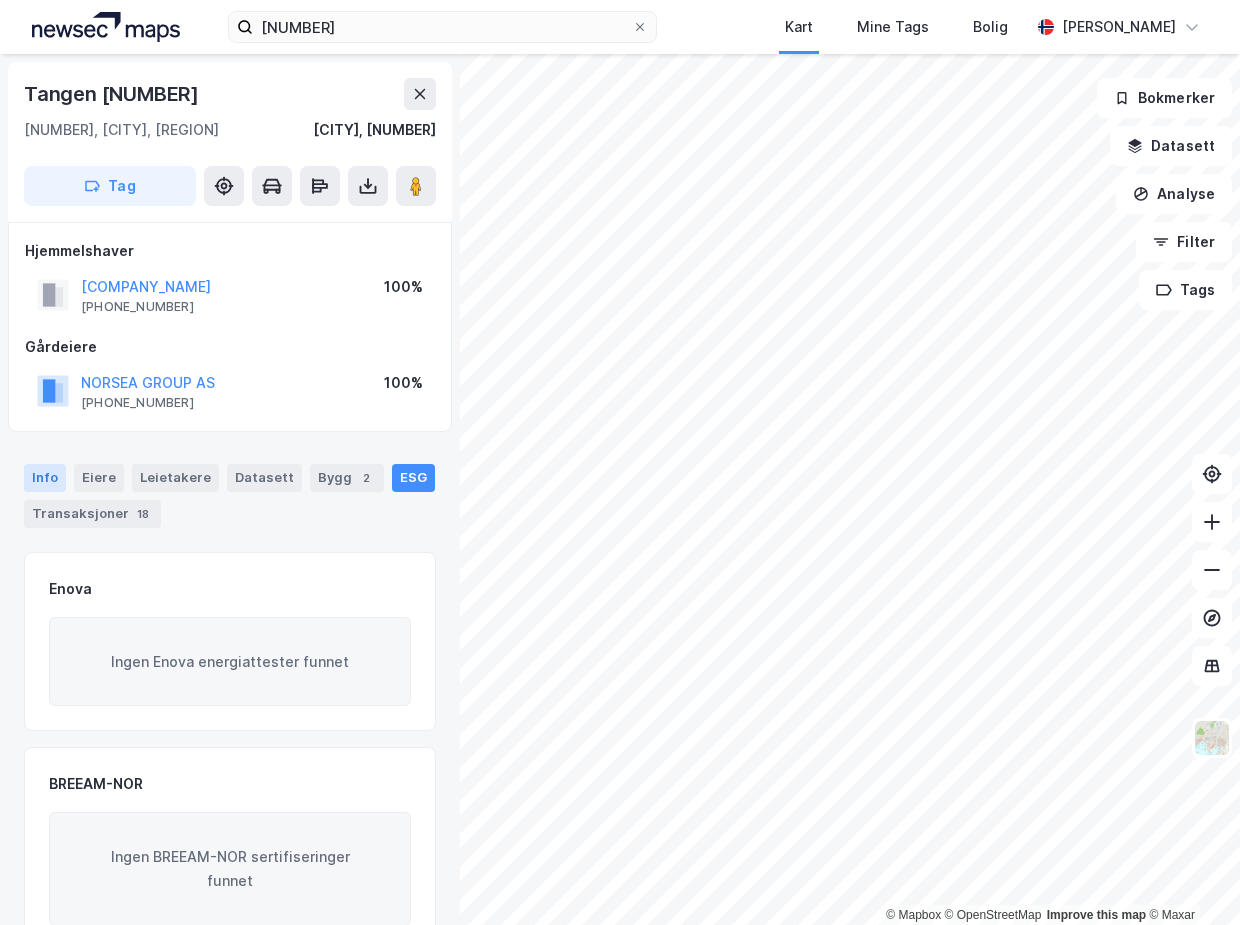 click on "Info" at bounding box center (45, 478) 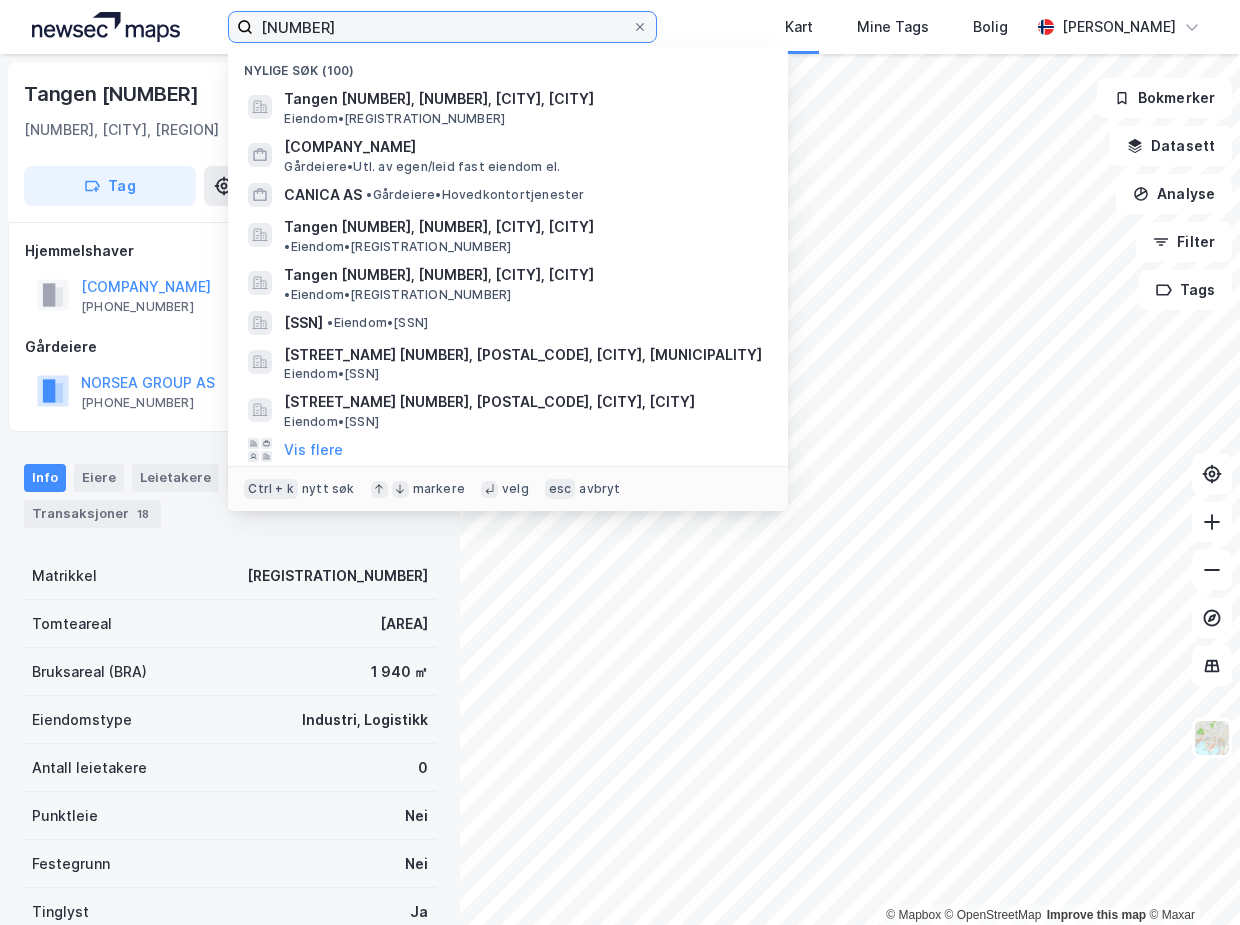 drag, startPoint x: 342, startPoint y: 32, endPoint x: 169, endPoint y: 31, distance: 173.00288 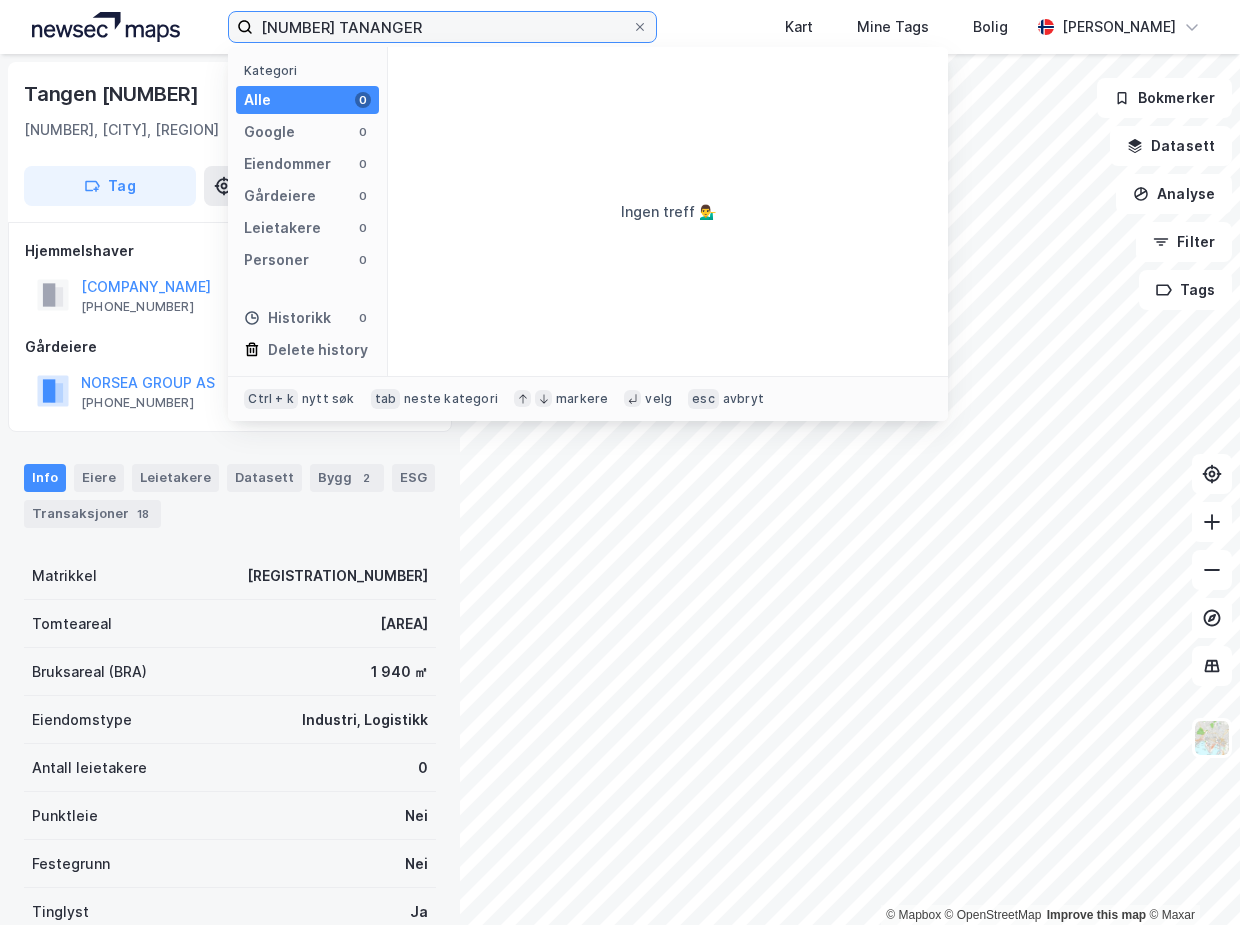 drag, startPoint x: 322, startPoint y: 24, endPoint x: 454, endPoint y: 16, distance: 132.2422 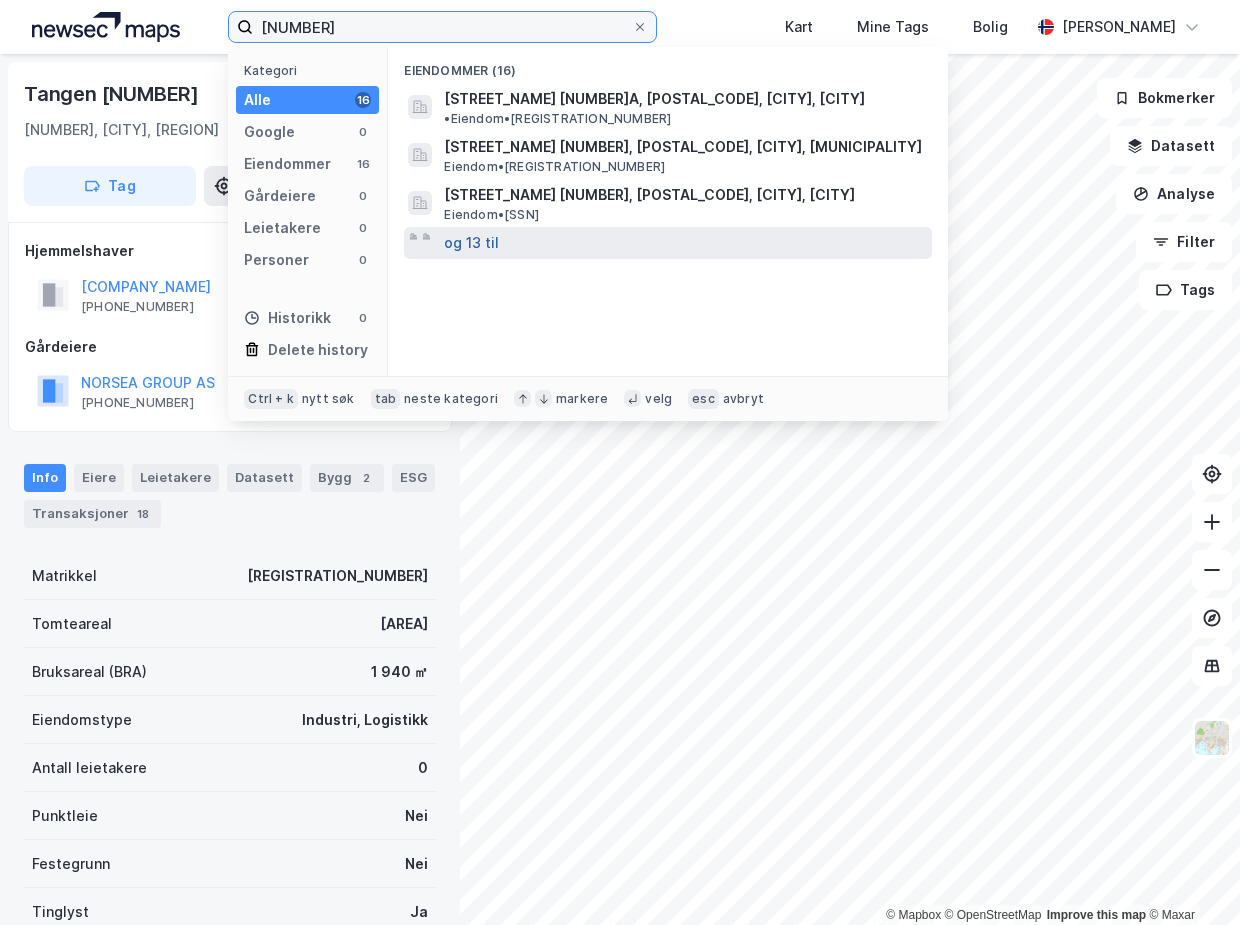 type on "[NUMBER]" 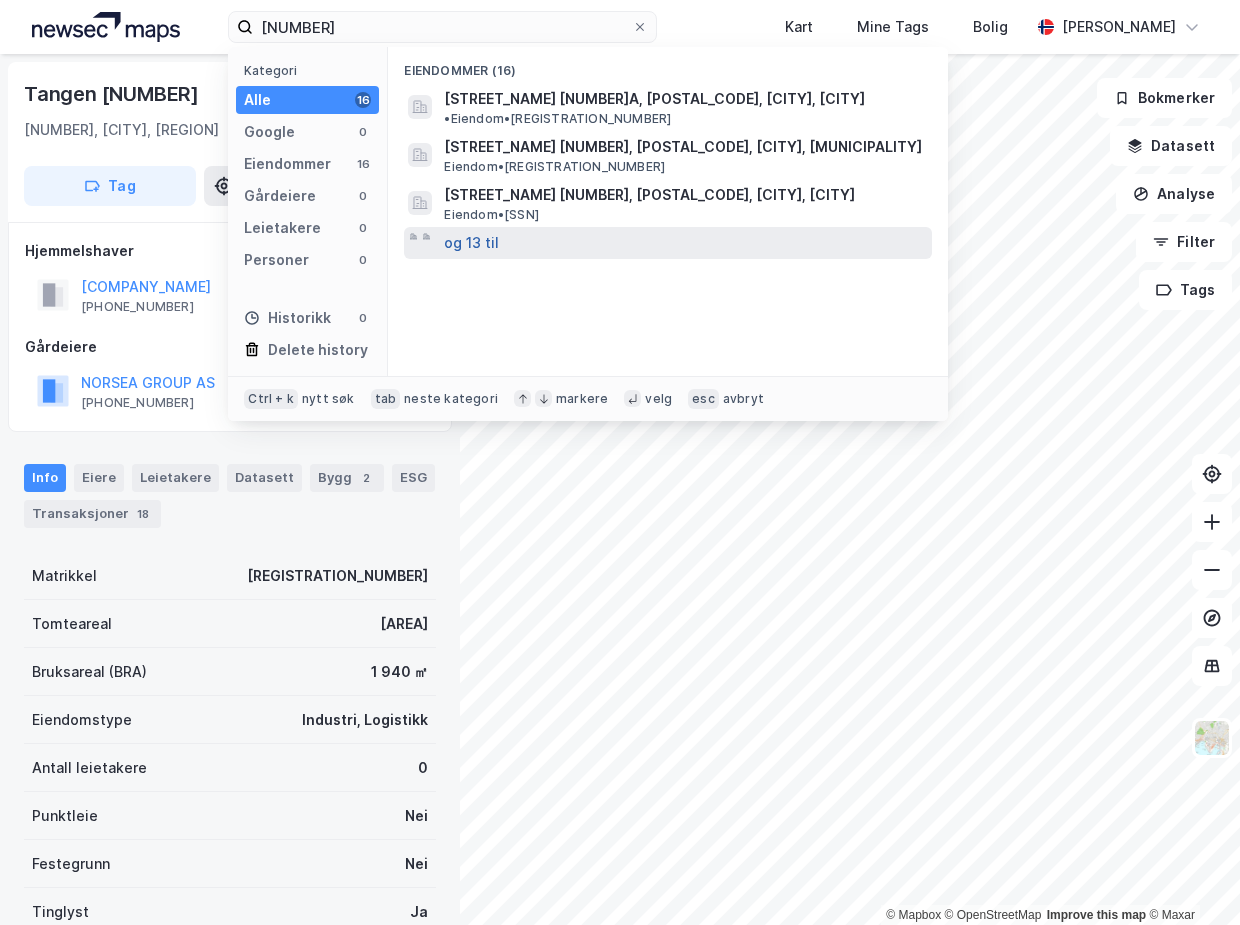 click on "og 13 til" at bounding box center (471, 243) 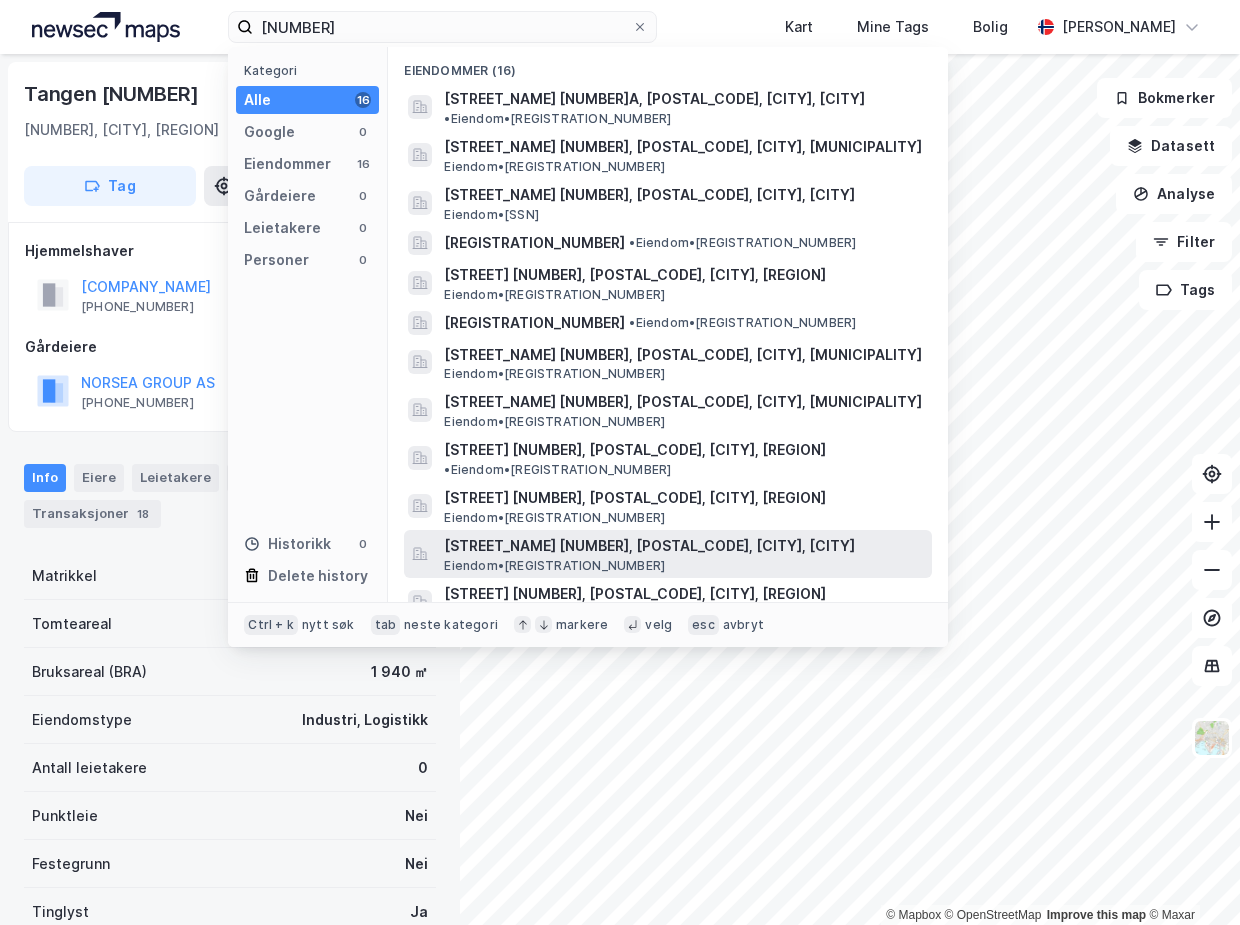 click on "[STREET_NAME] [NUMBER], [POSTAL_CODE], [CITY], [CITY]" at bounding box center [684, 546] 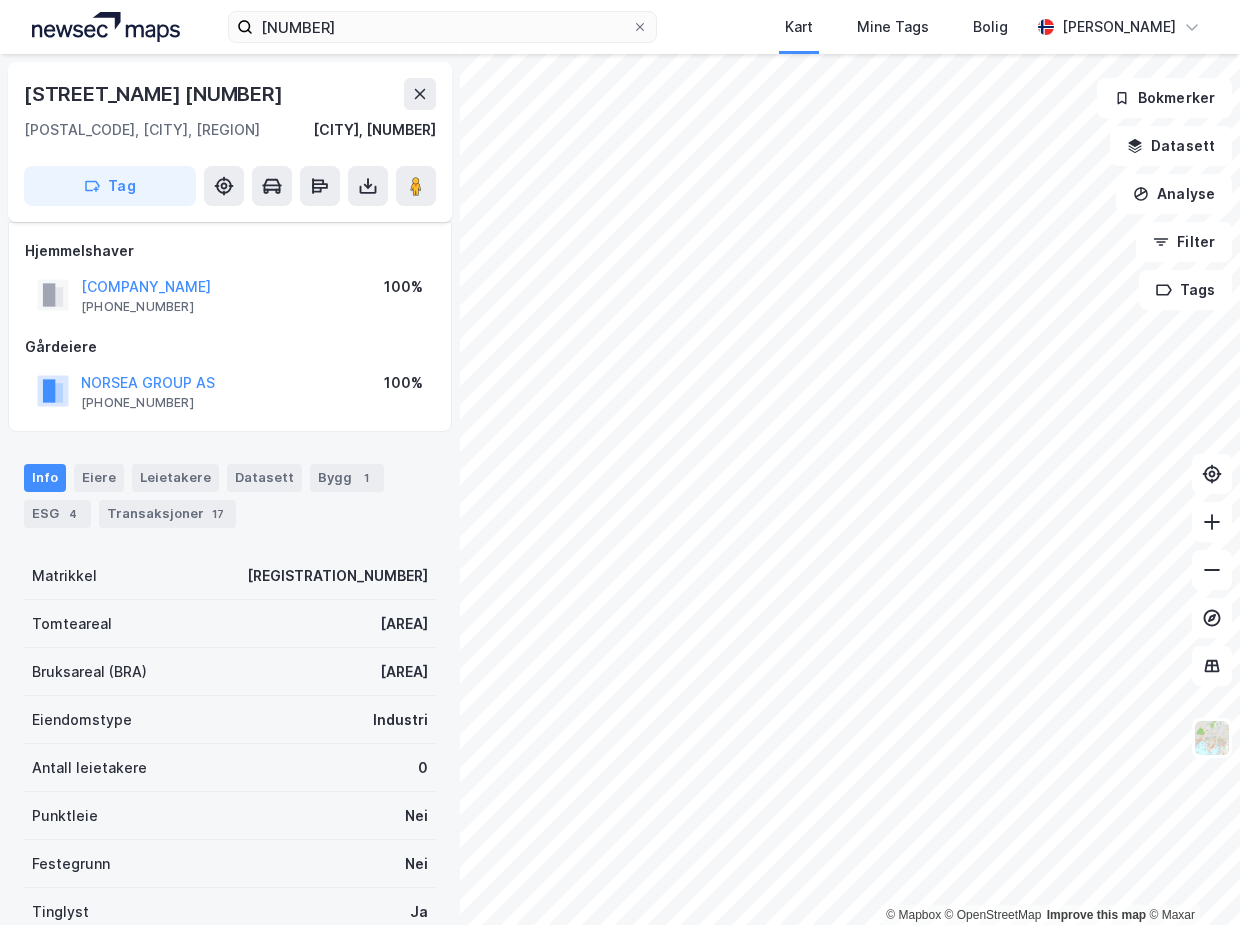 scroll, scrollTop: 90, scrollLeft: 0, axis: vertical 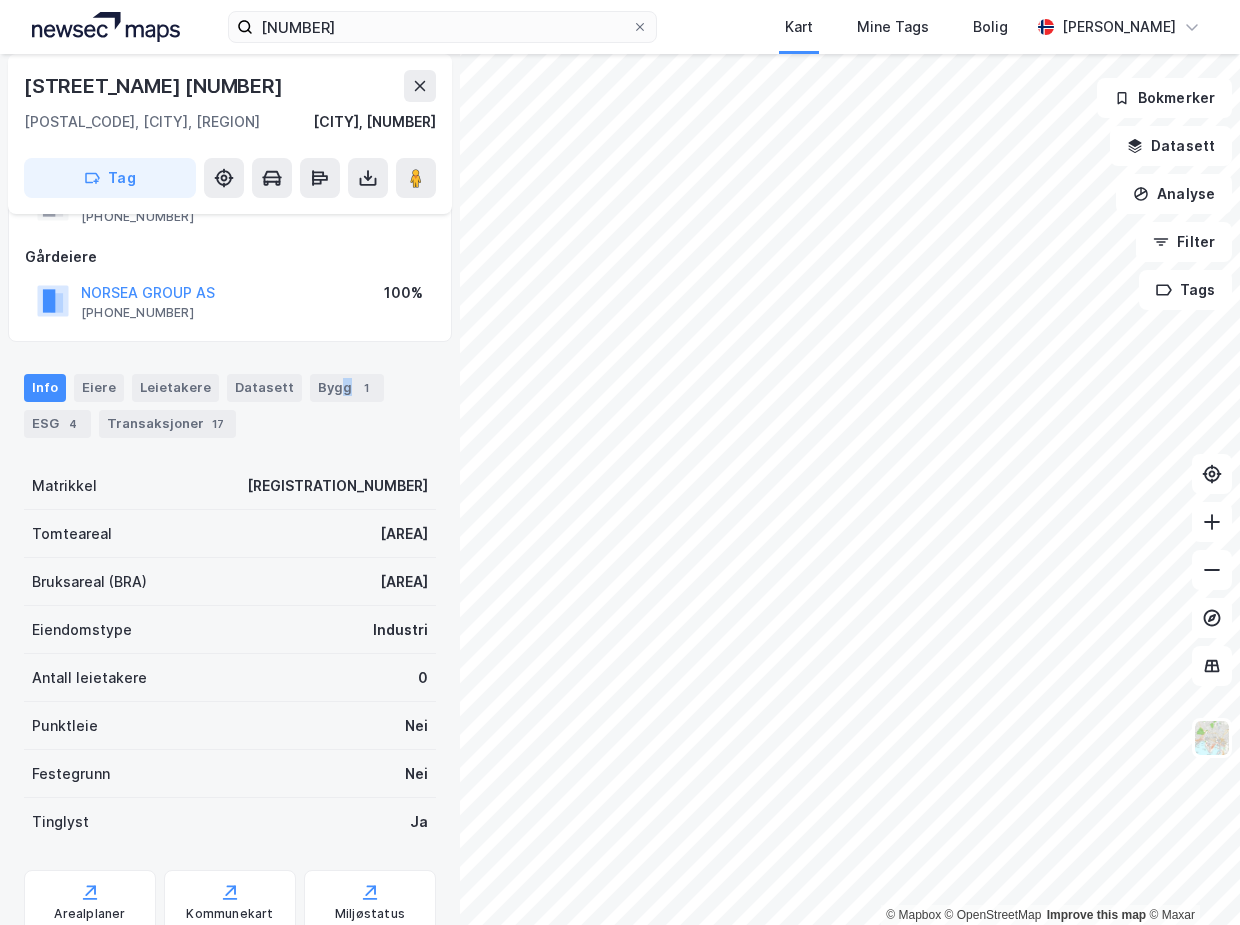 click on "Bygg 1" at bounding box center [347, 388] 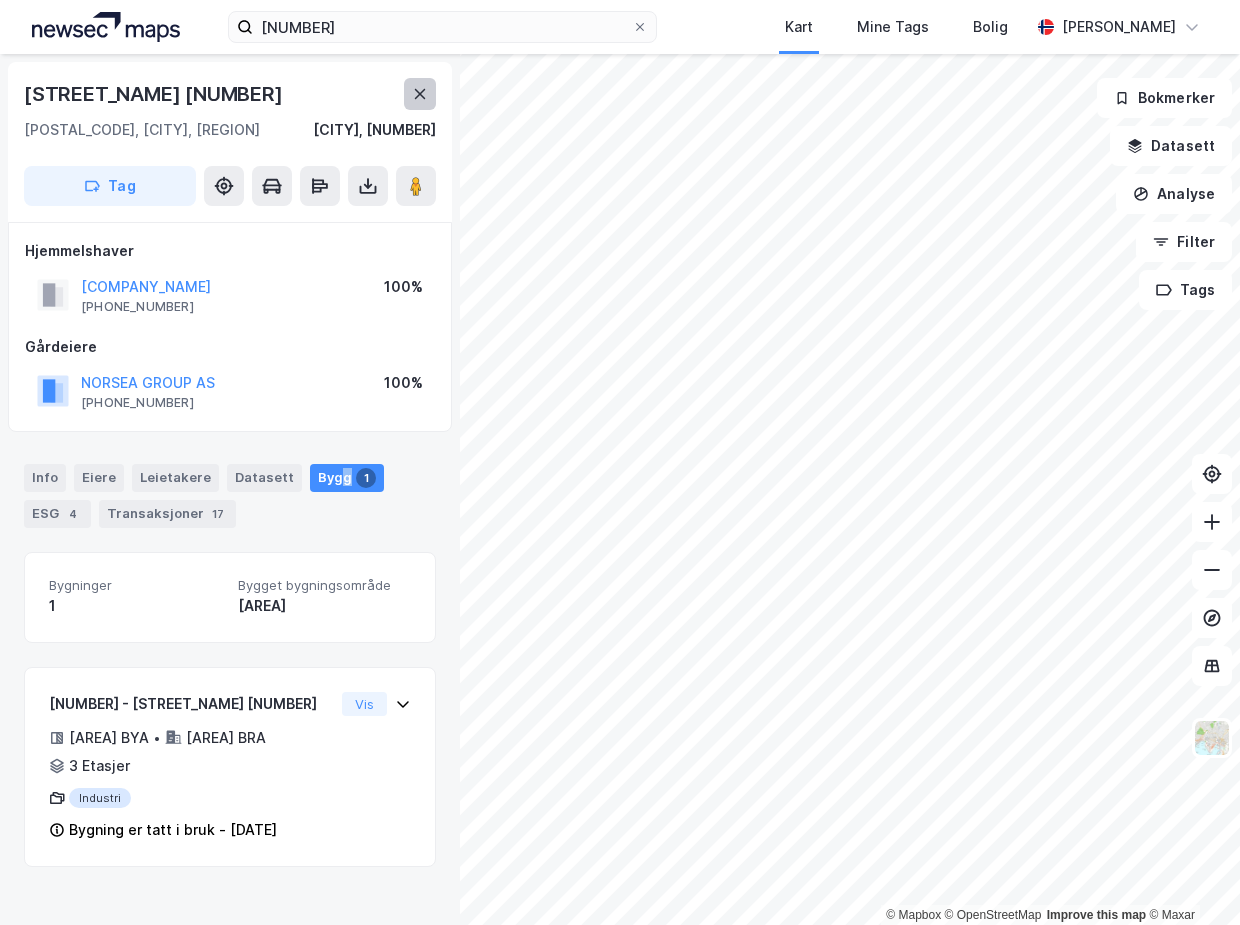 click 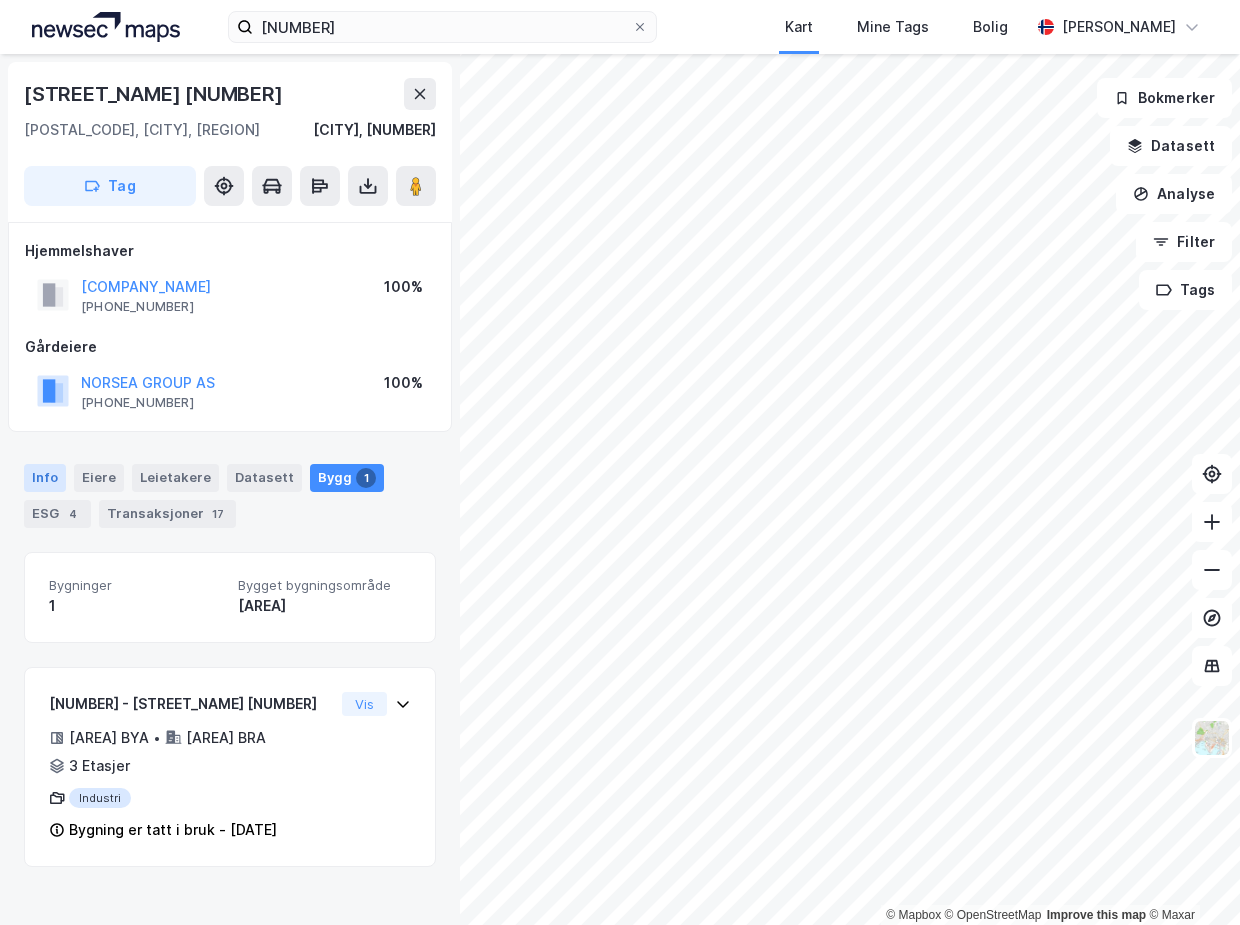 click on "Info" at bounding box center [45, 478] 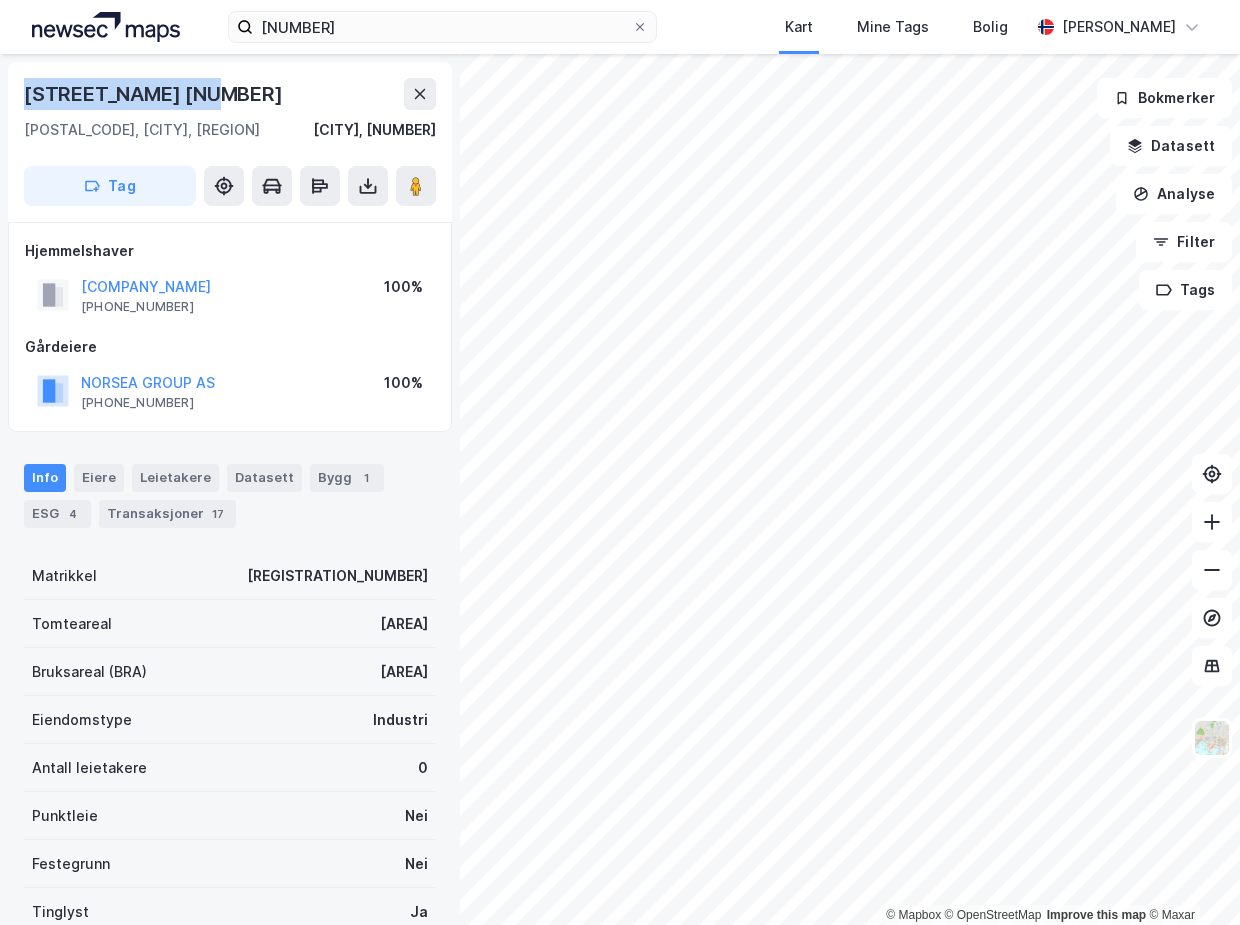 drag, startPoint x: 163, startPoint y: 88, endPoint x: 2, endPoint y: 94, distance: 161.11176 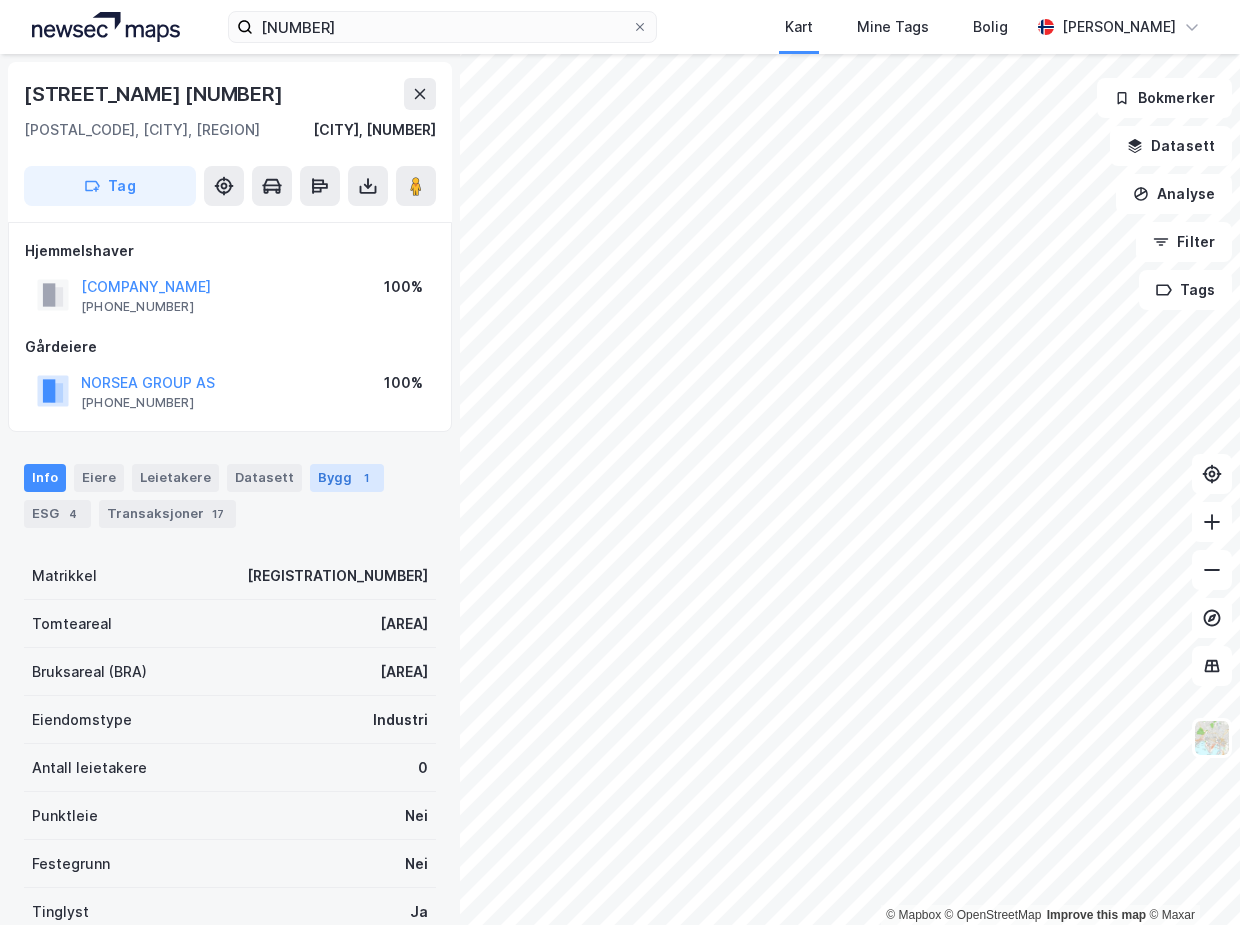 click on "Bygg 1" at bounding box center [347, 478] 